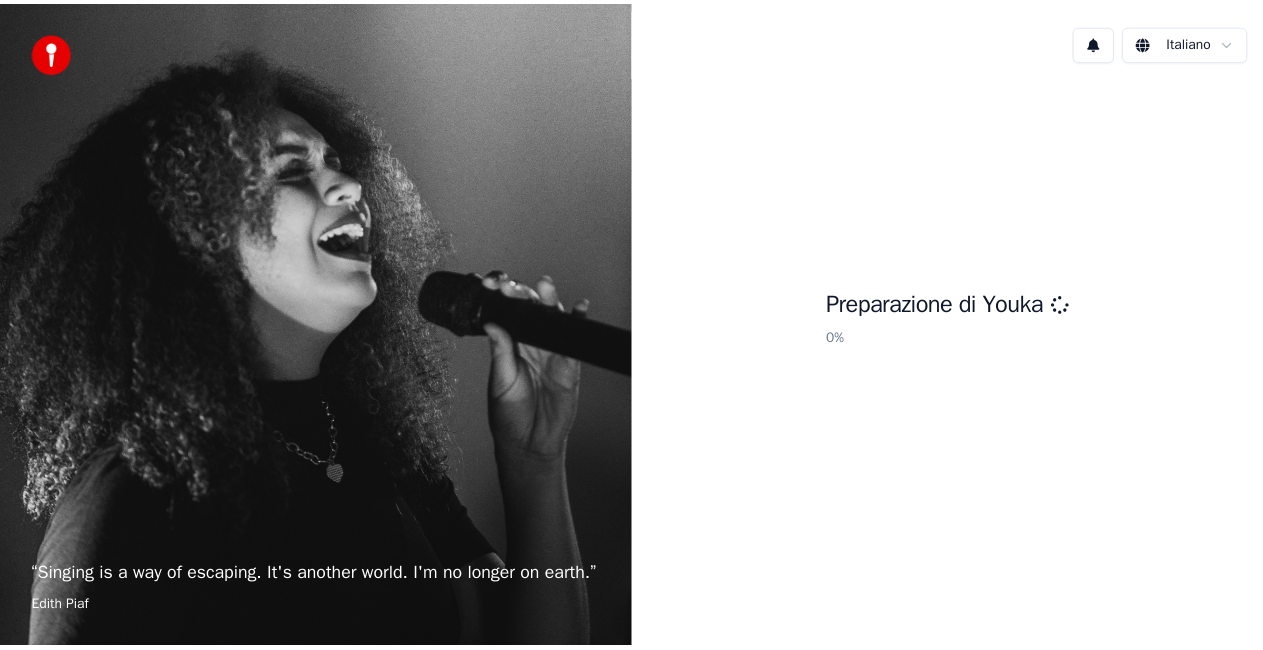 scroll, scrollTop: 0, scrollLeft: 0, axis: both 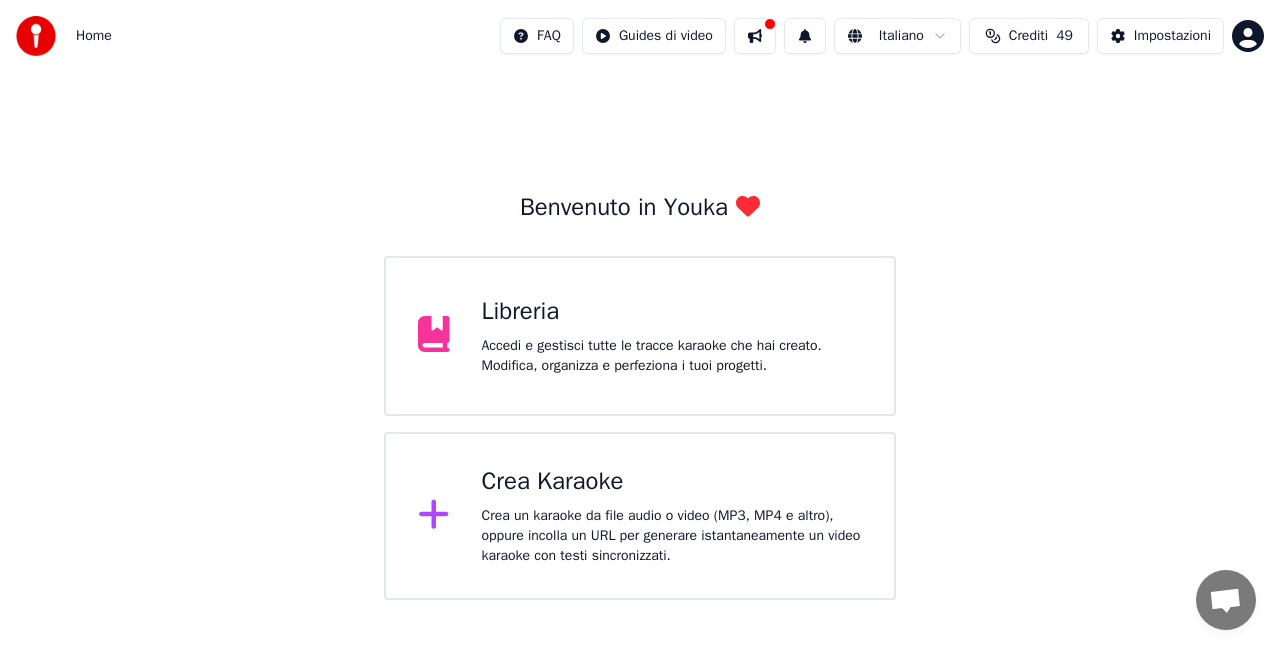 click on "Libreria" at bounding box center [672, 312] 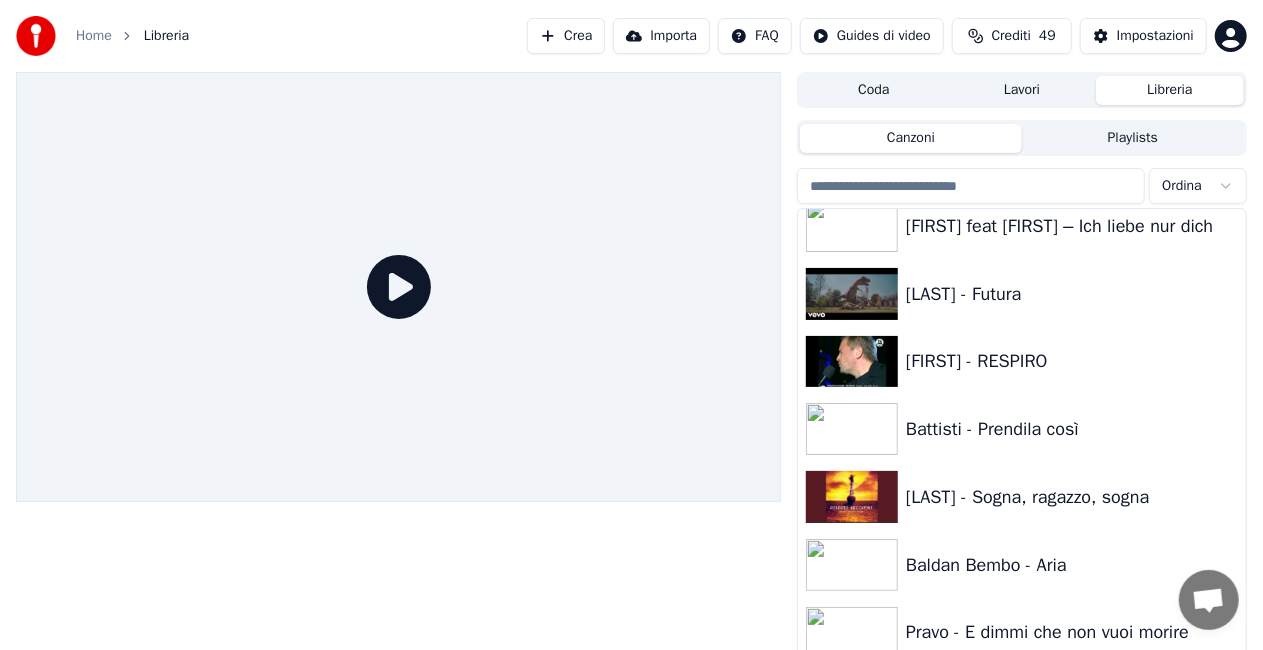 scroll, scrollTop: 18508, scrollLeft: 0, axis: vertical 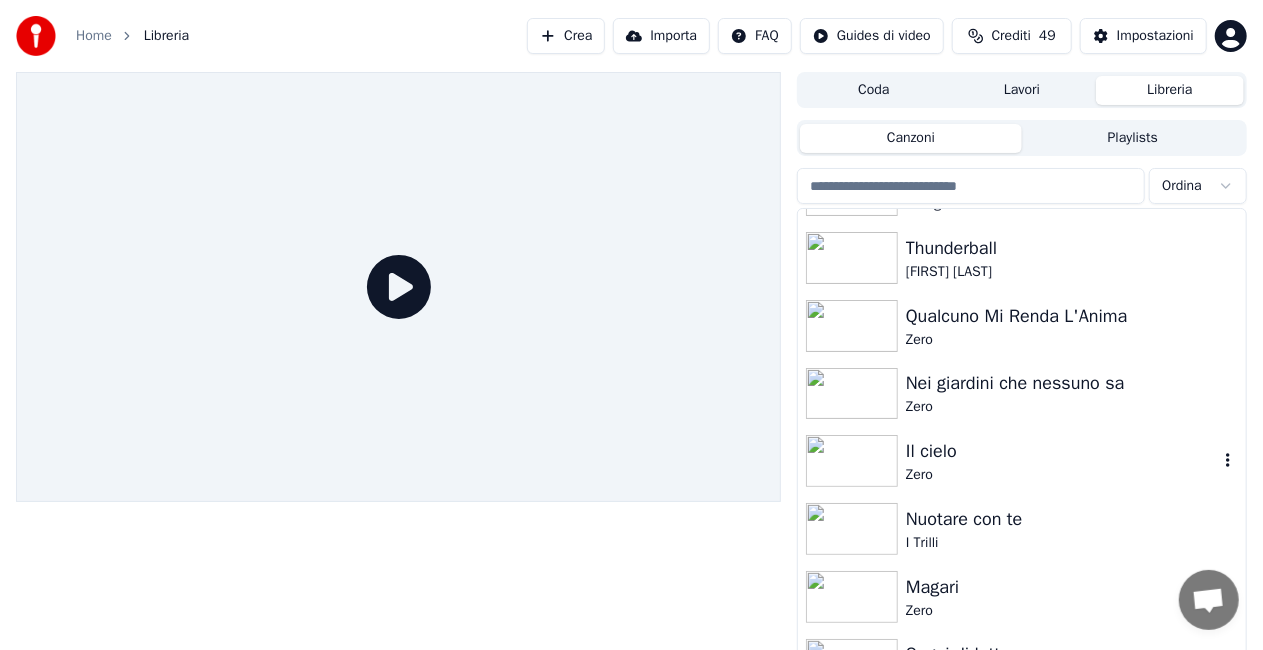 drag, startPoint x: 1032, startPoint y: 456, endPoint x: 750, endPoint y: 506, distance: 286.39832 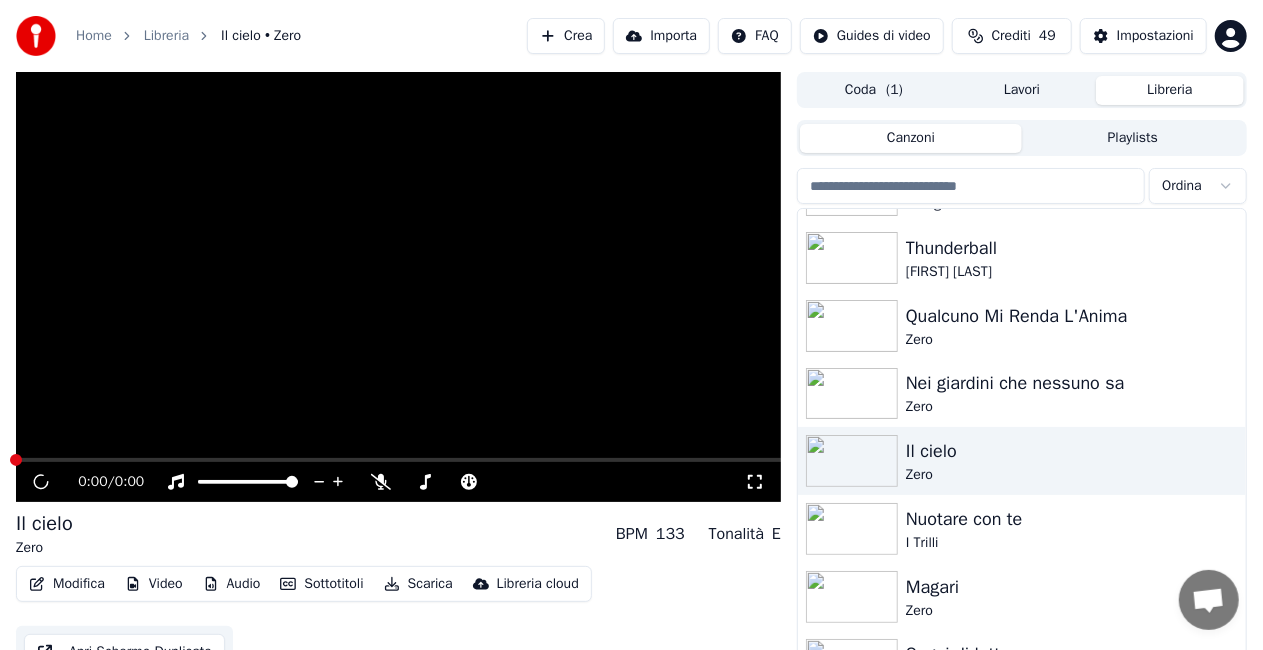 click 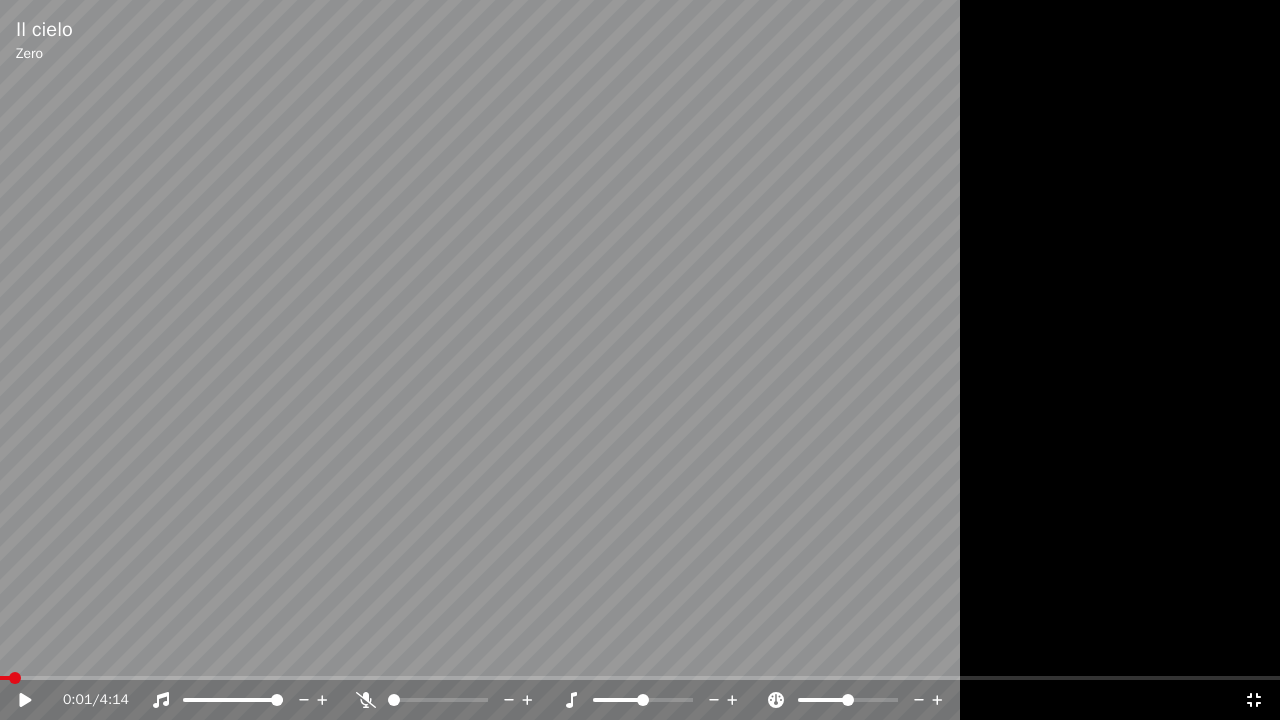 click 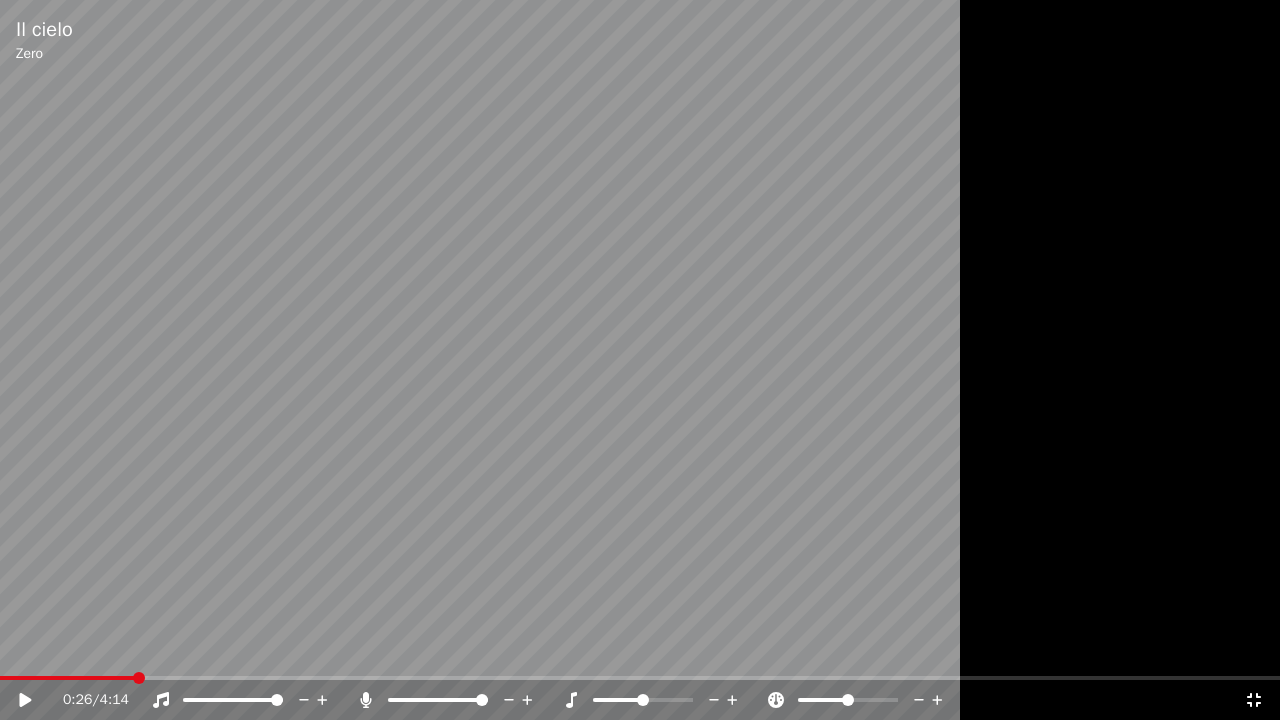 click 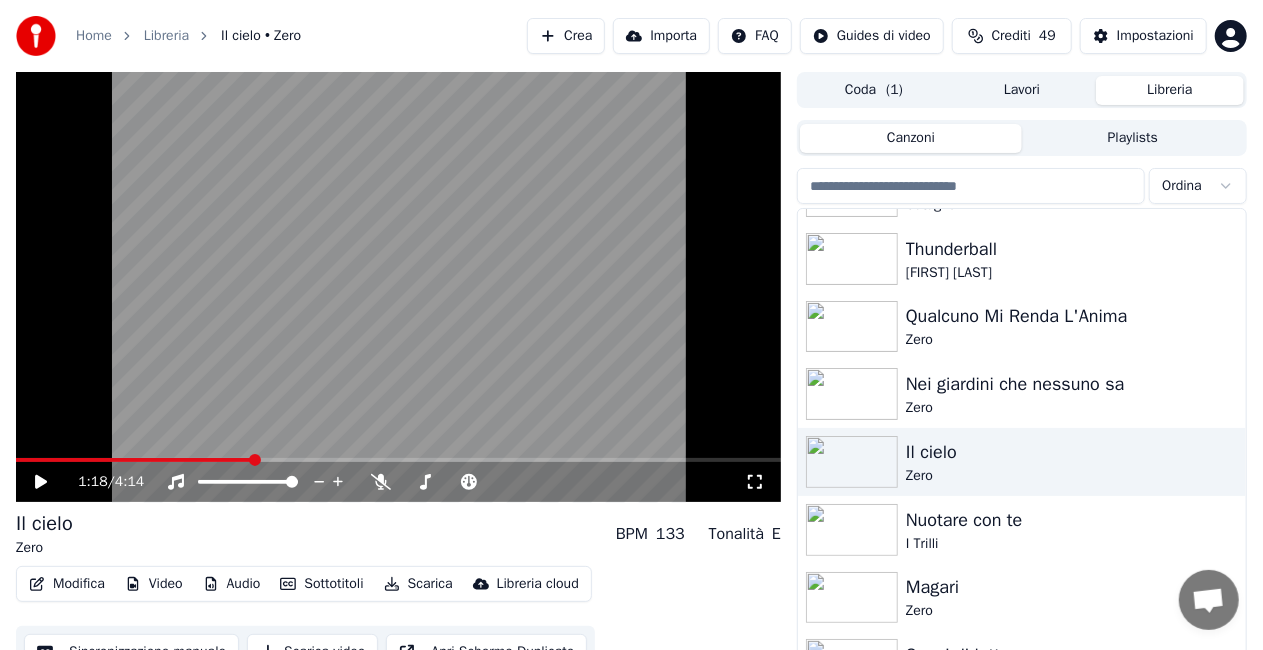 click on "Zero" at bounding box center [1062, 611] 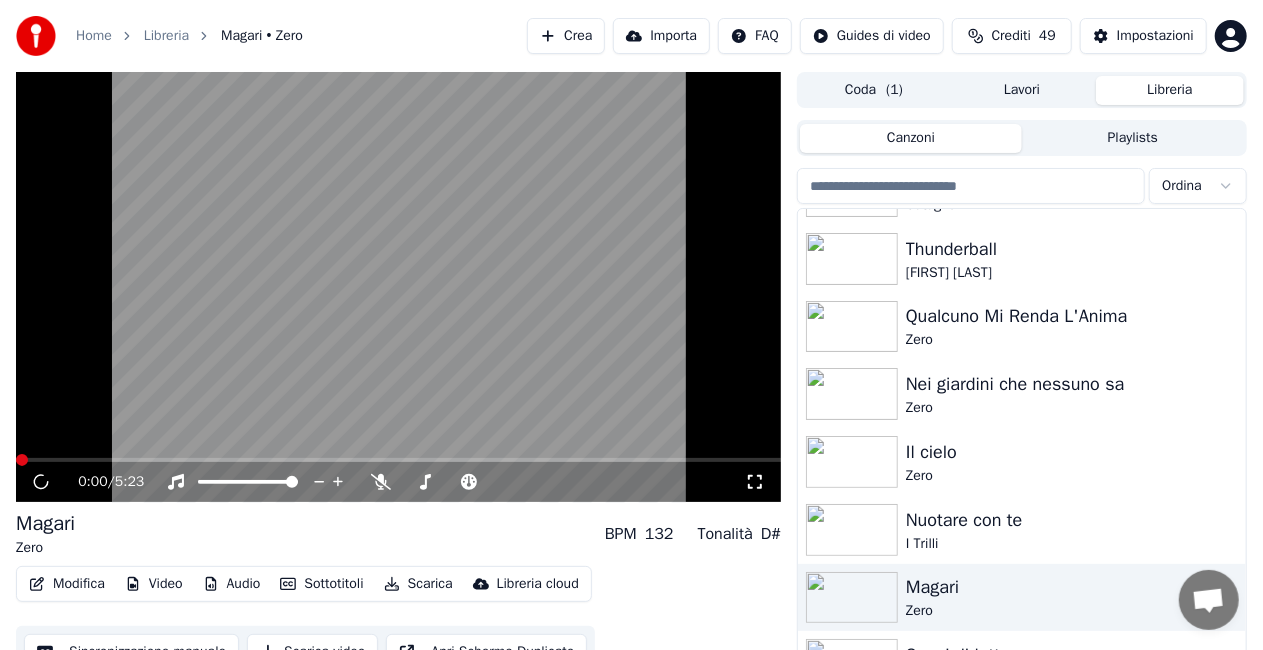 click 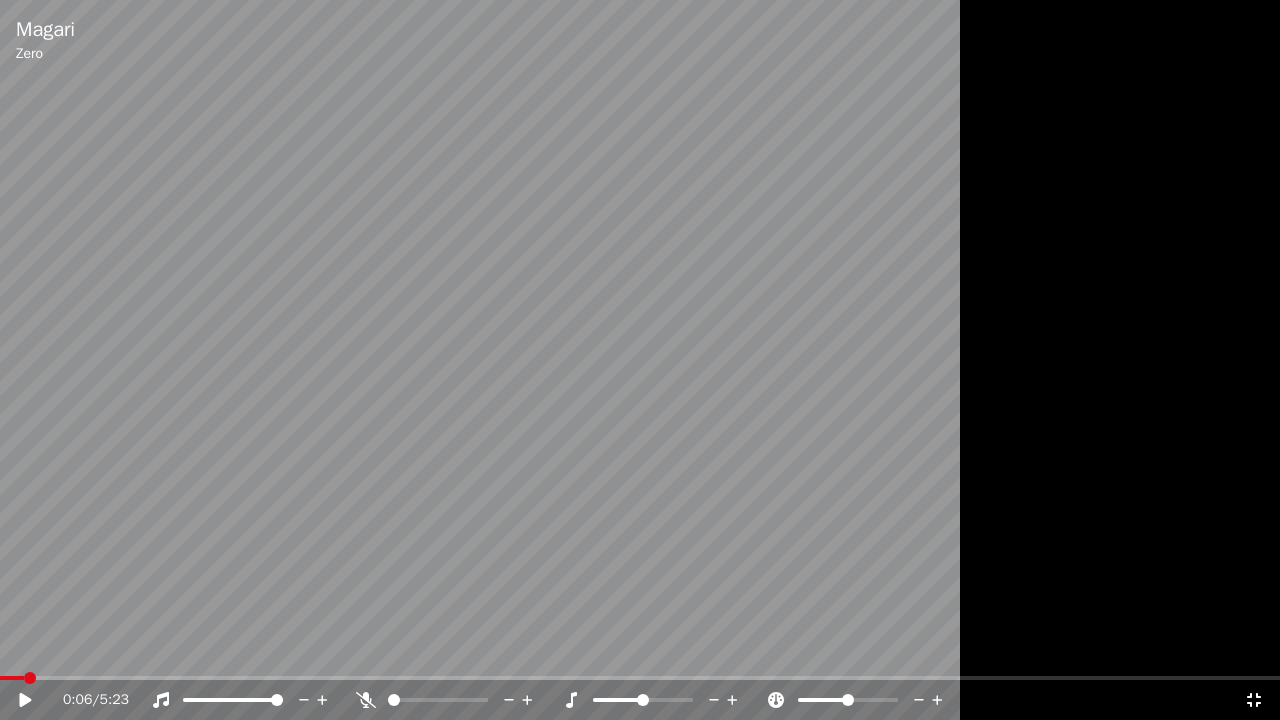 click at bounding box center (12, 678) 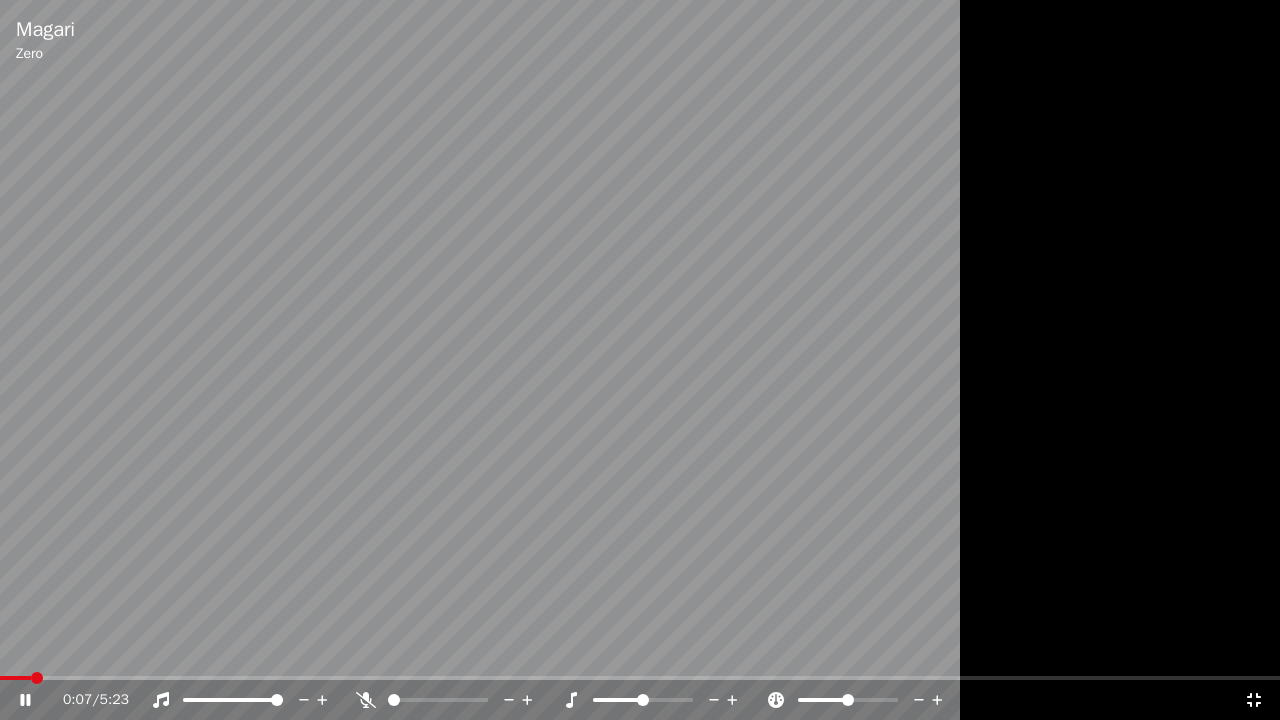 click 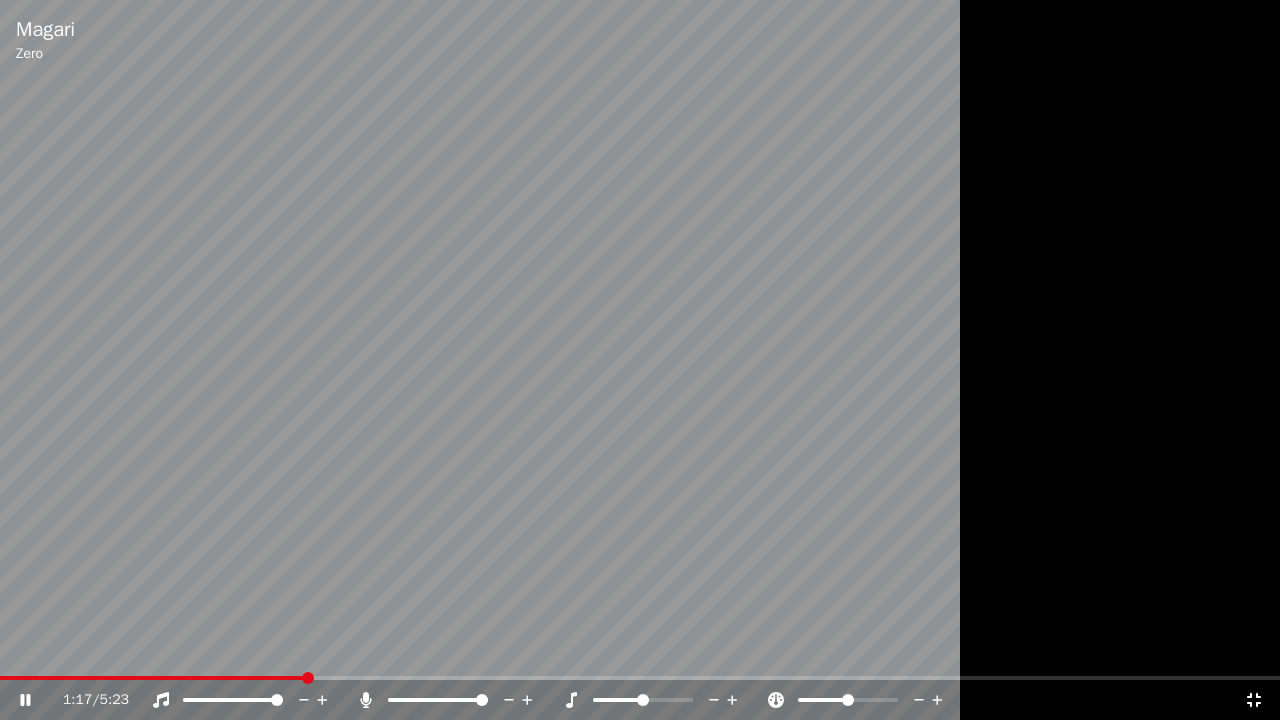 click 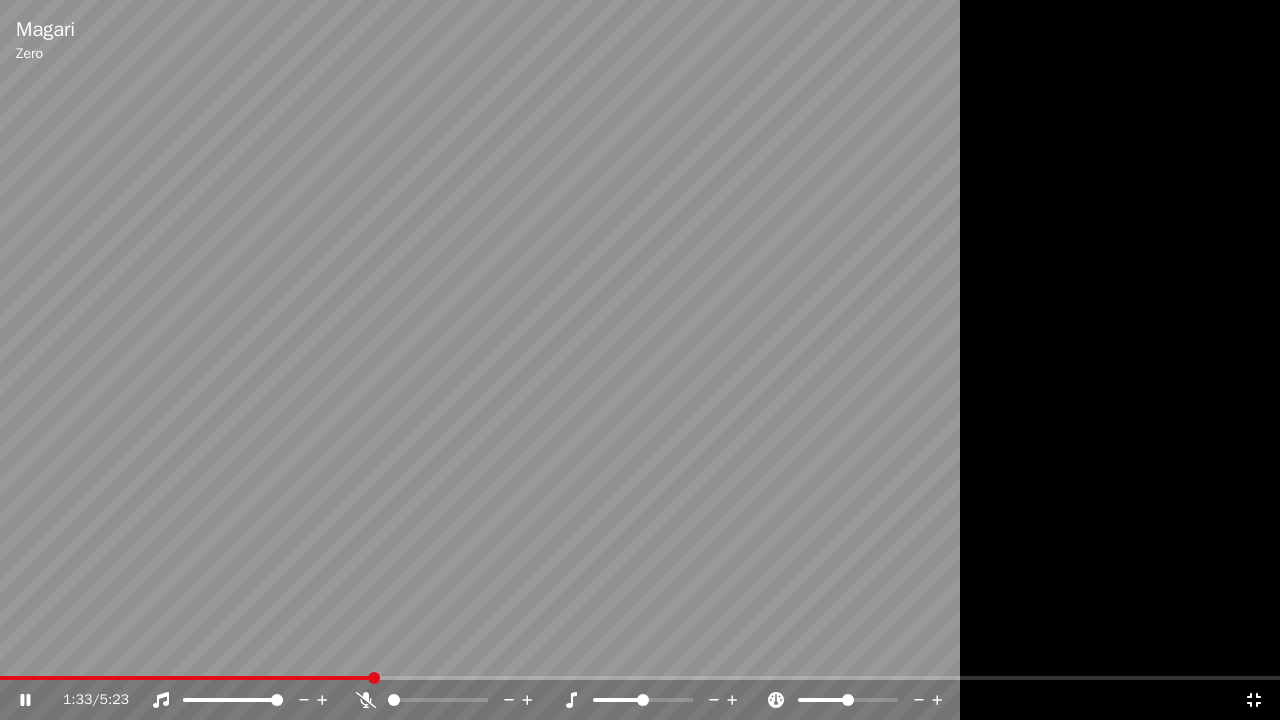 click 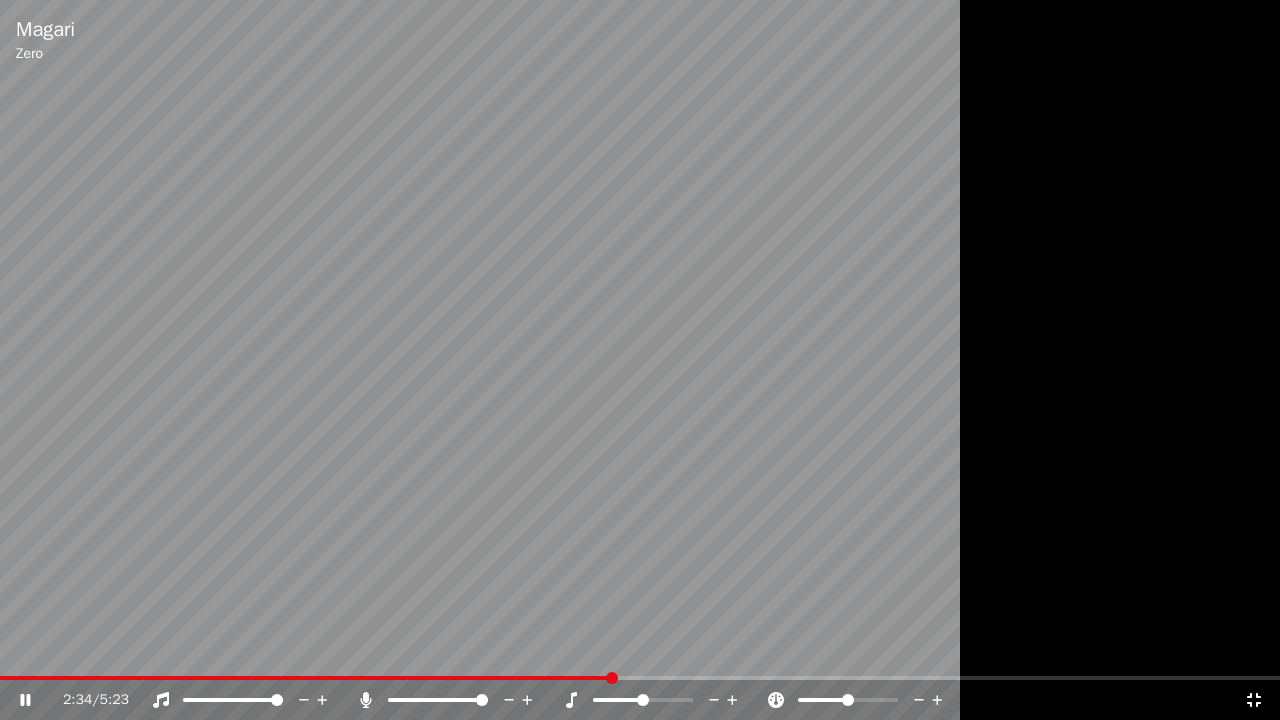 click at bounding box center [640, 360] 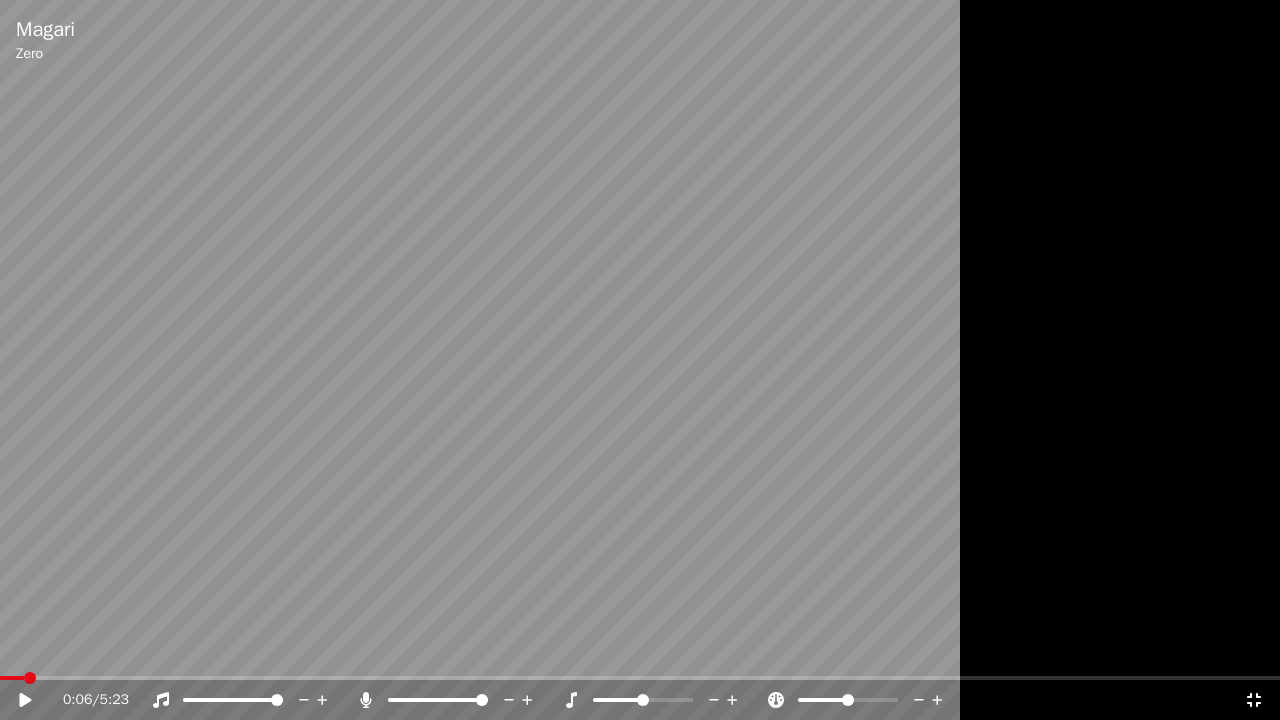 click at bounding box center (12, 678) 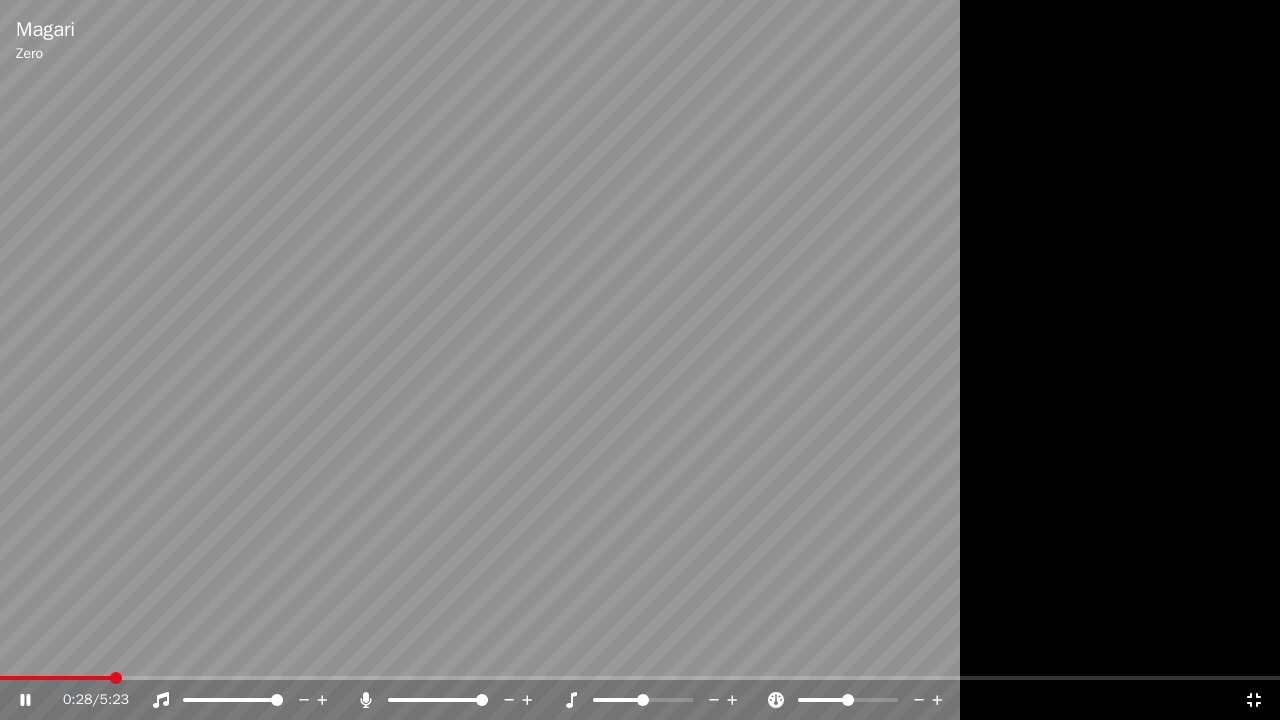 click at bounding box center [55, 678] 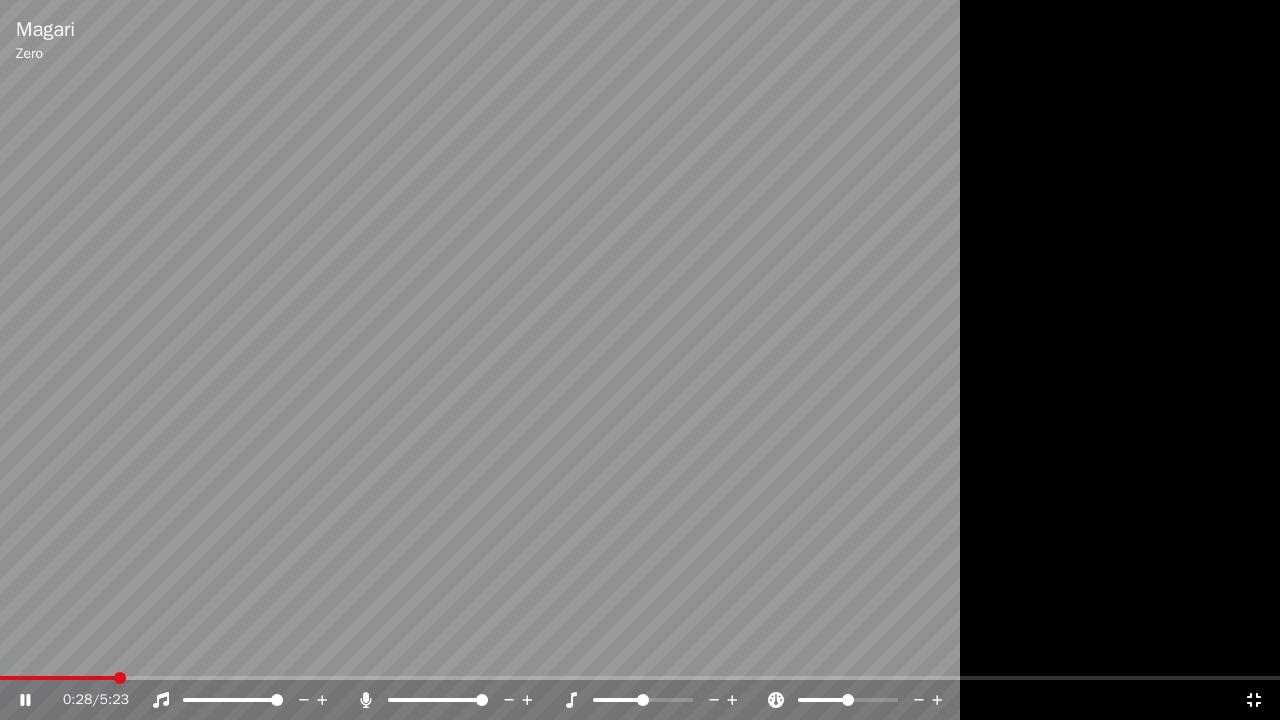 click 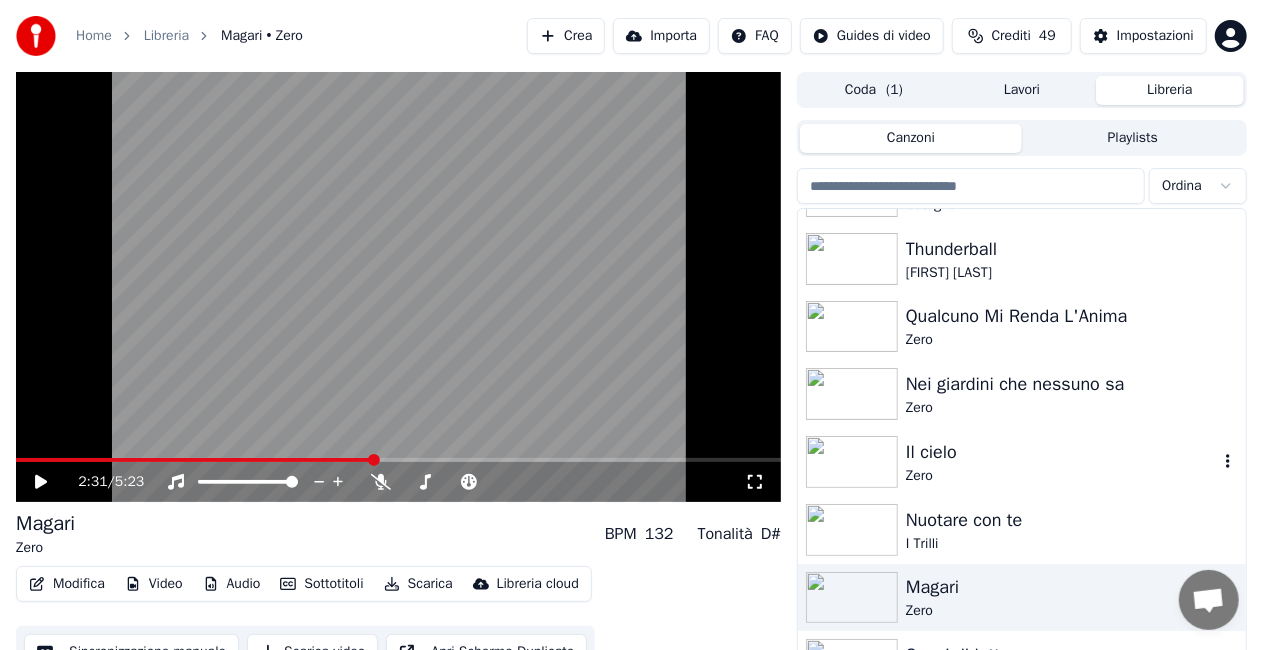 click on "Zero" at bounding box center (1062, 476) 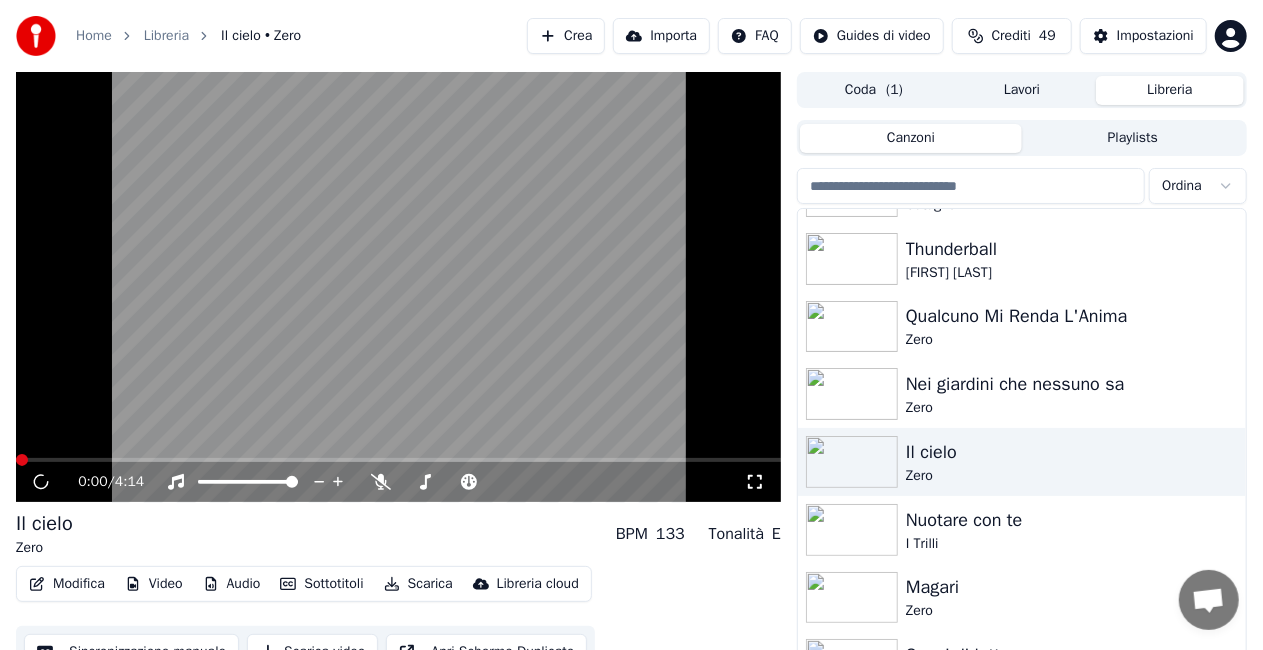click 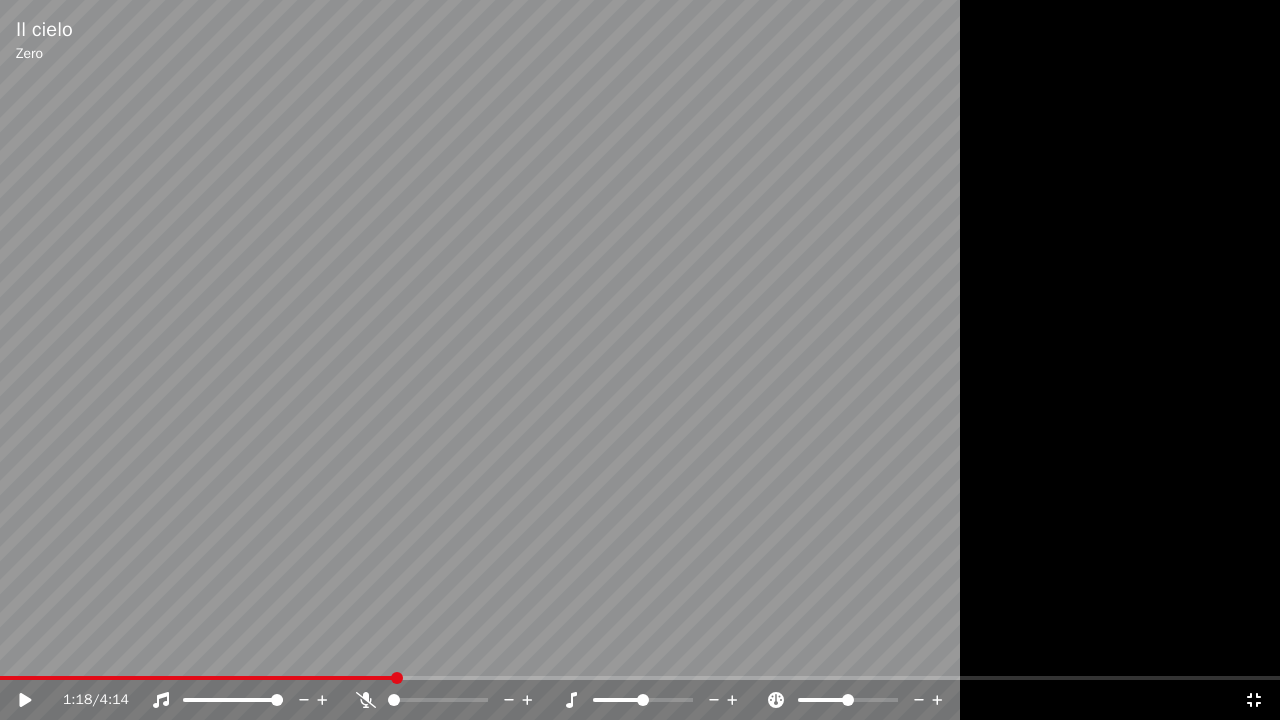 click on "1:18  /  4:14" at bounding box center (640, 700) 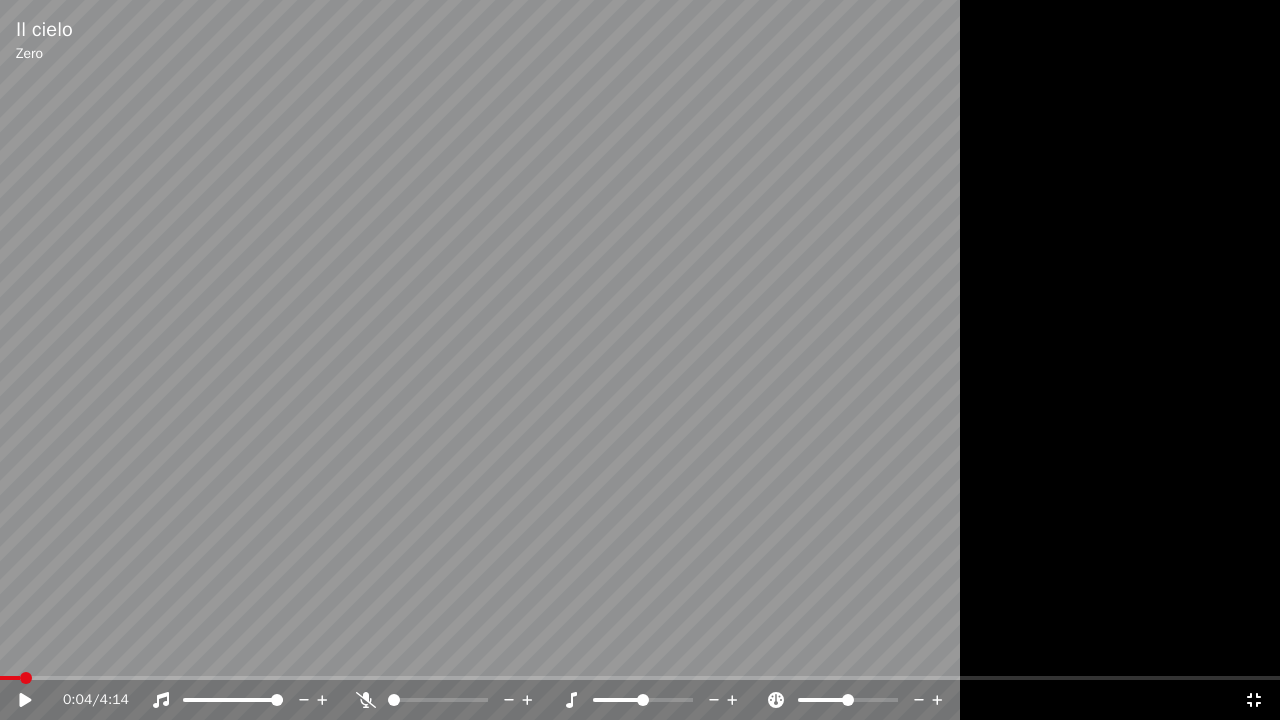 click 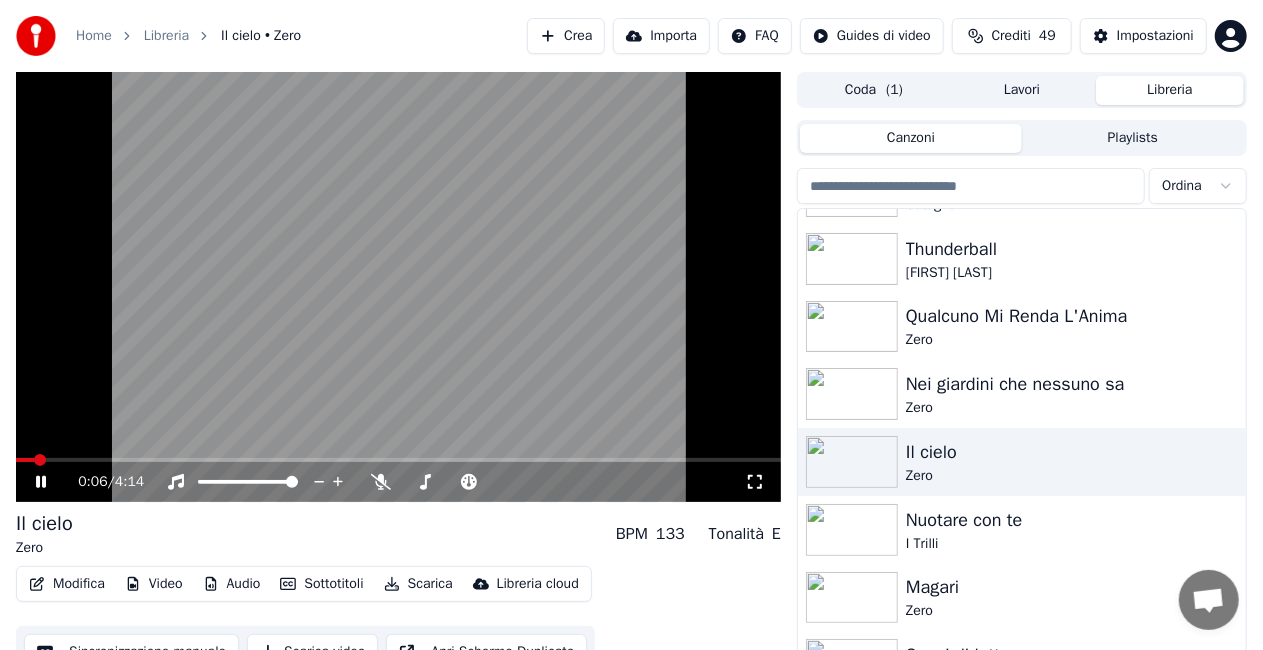 click at bounding box center [25, 460] 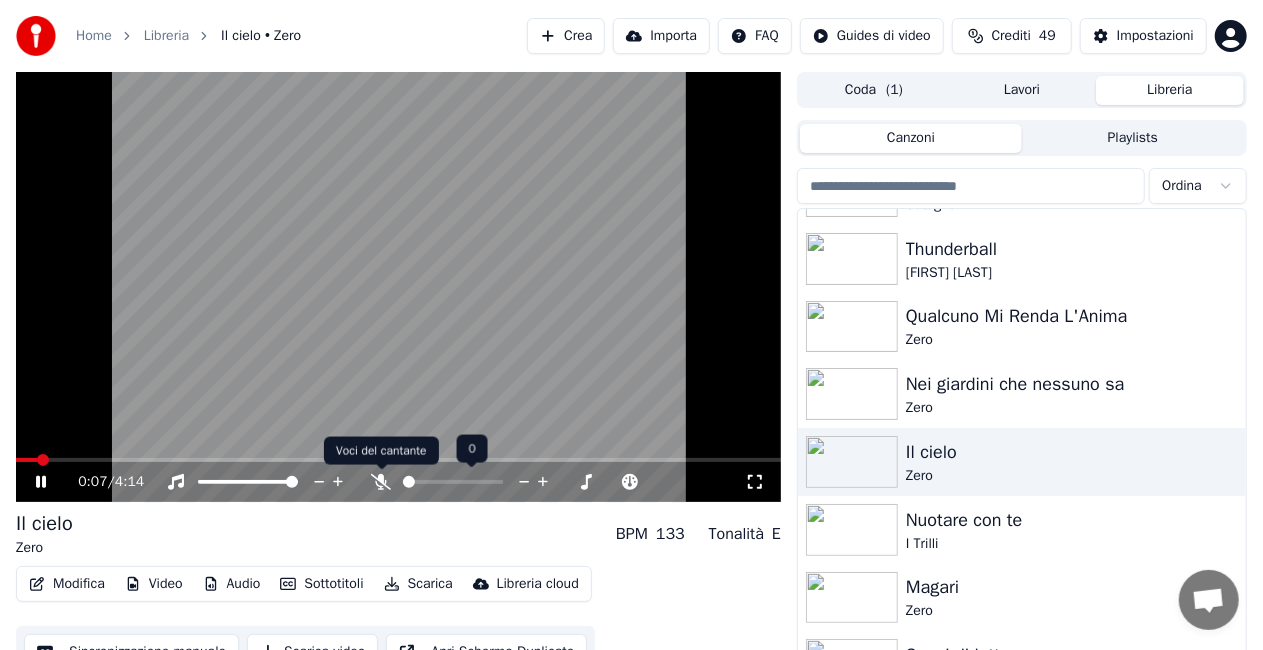 click 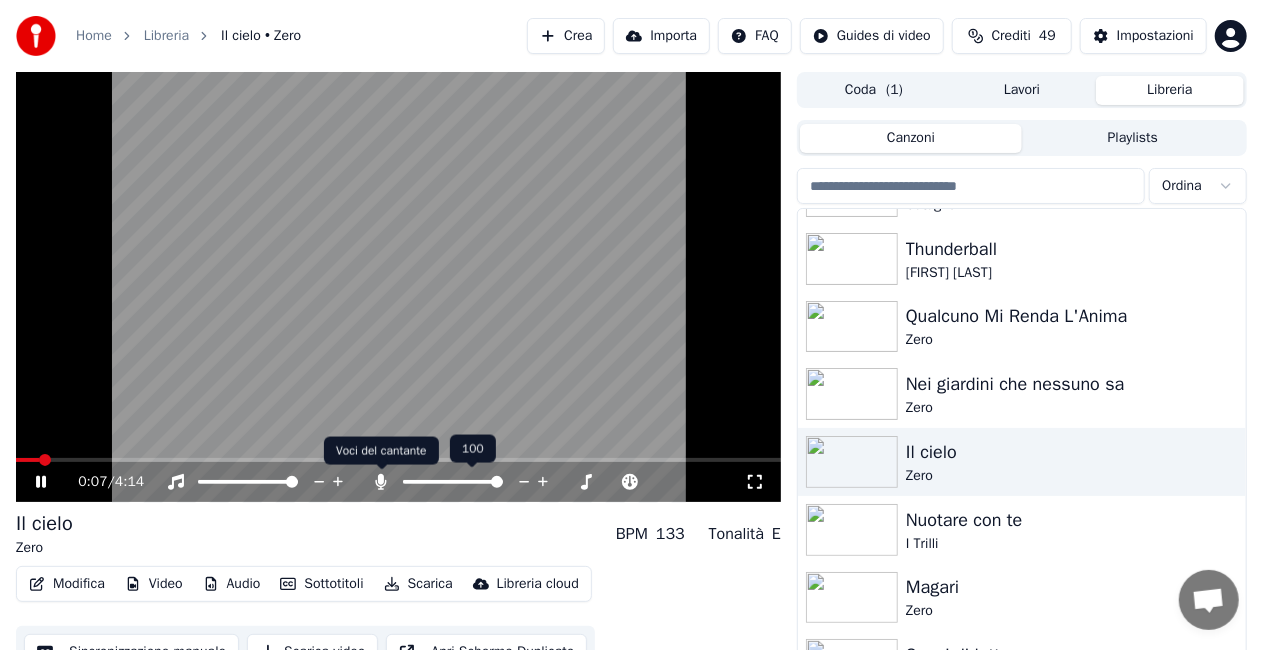 click 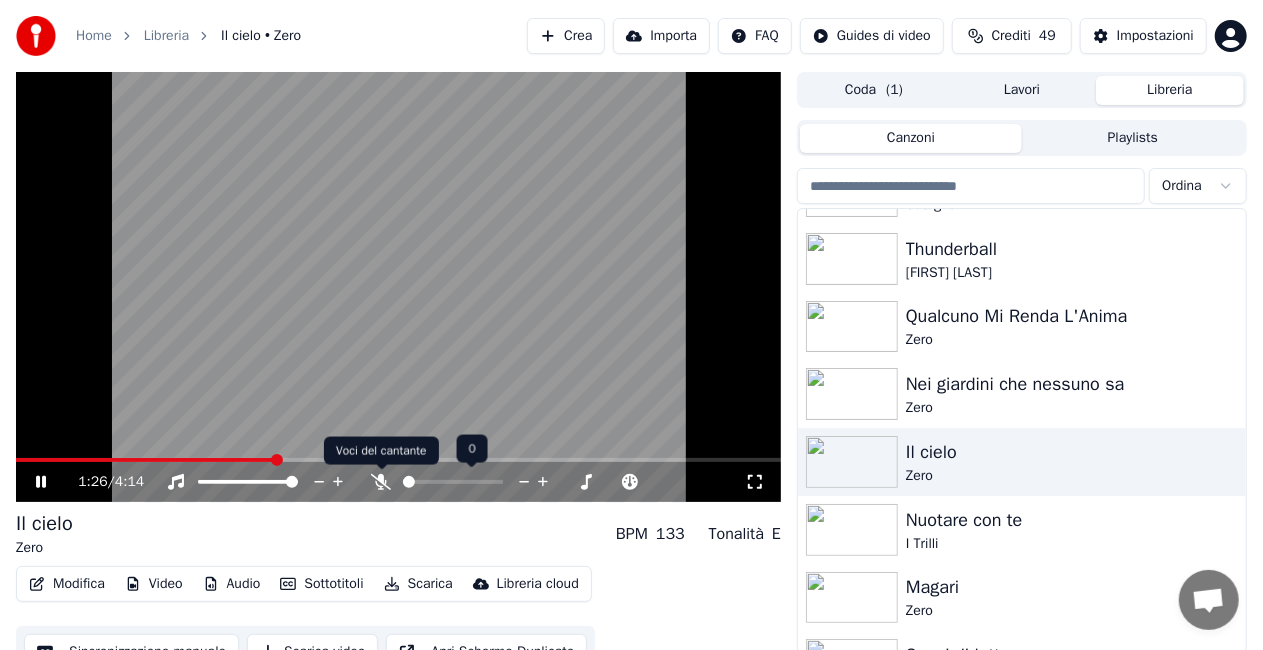 click 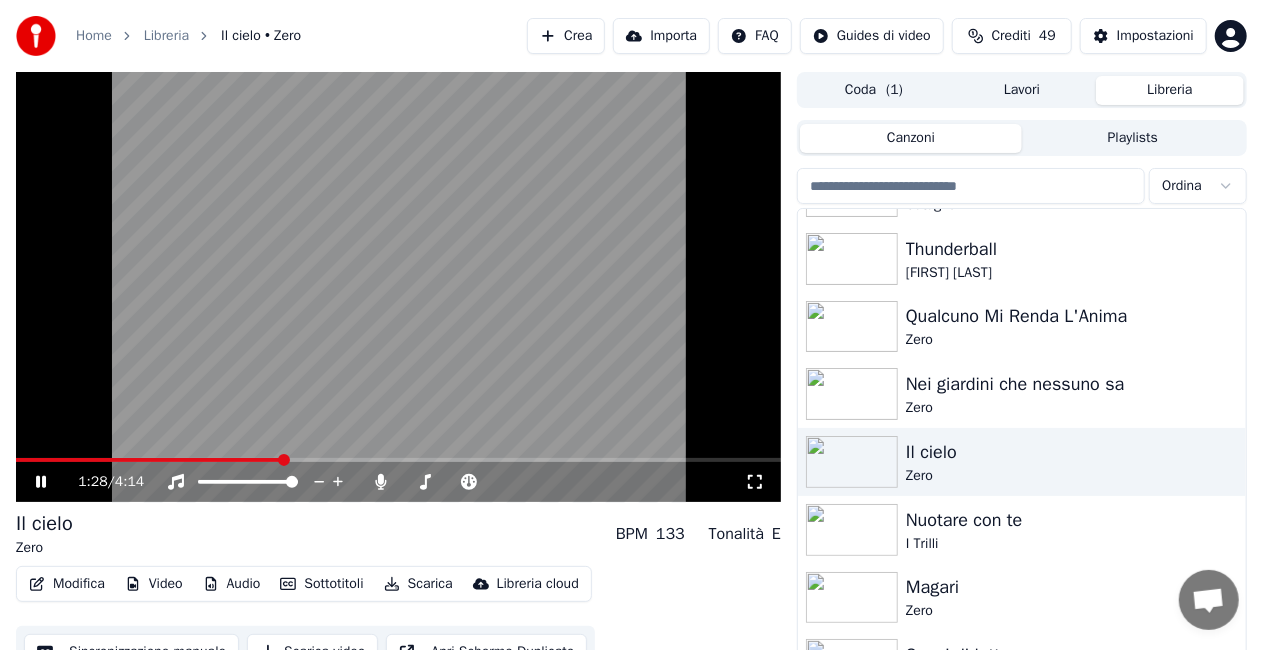 click at bounding box center [149, 460] 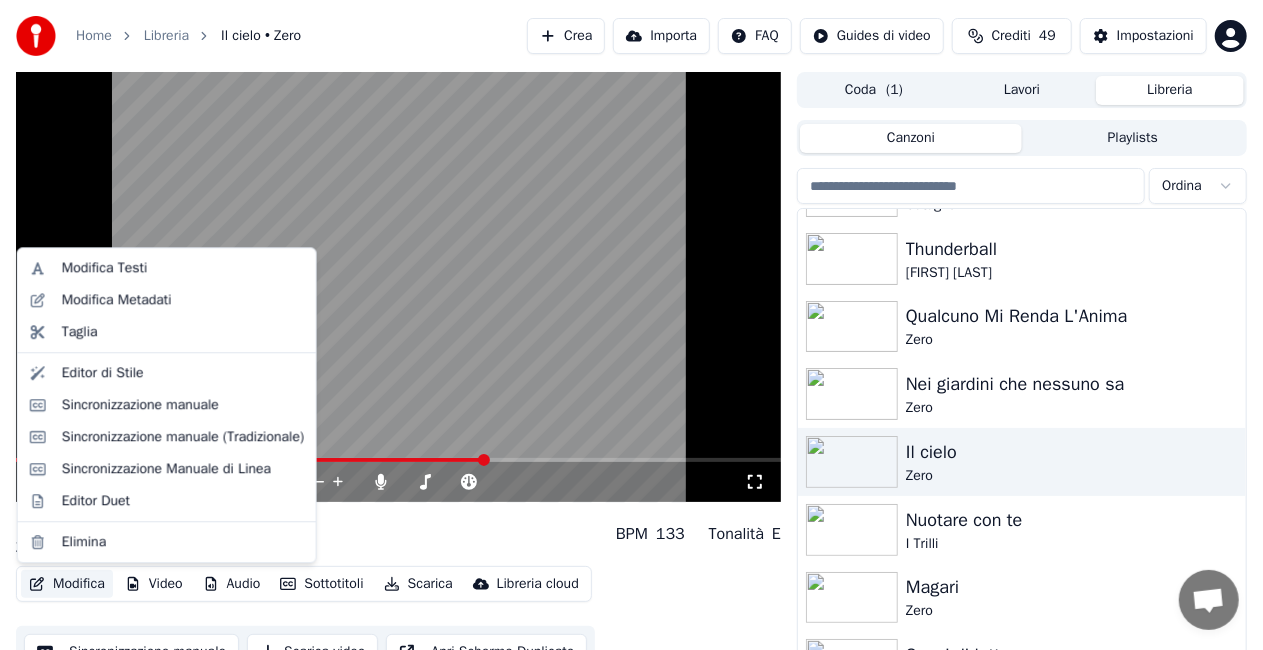 click on "Modifica" at bounding box center [67, 584] 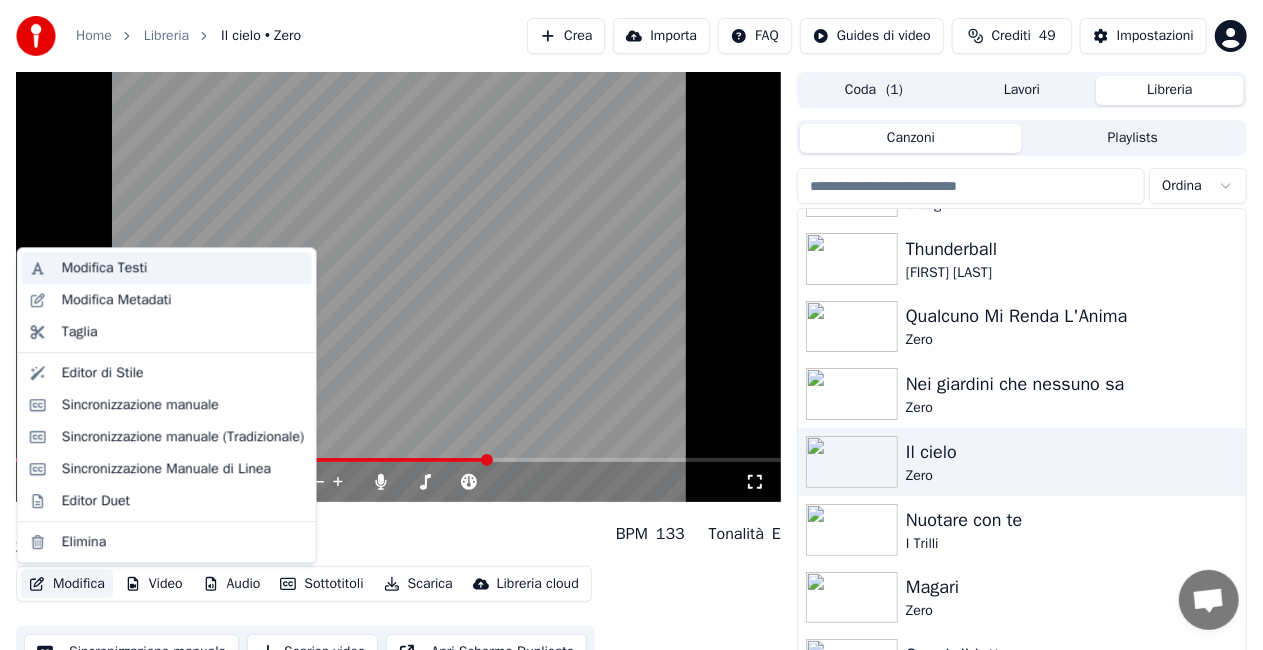 click on "Modifica Testi" at bounding box center (183, 268) 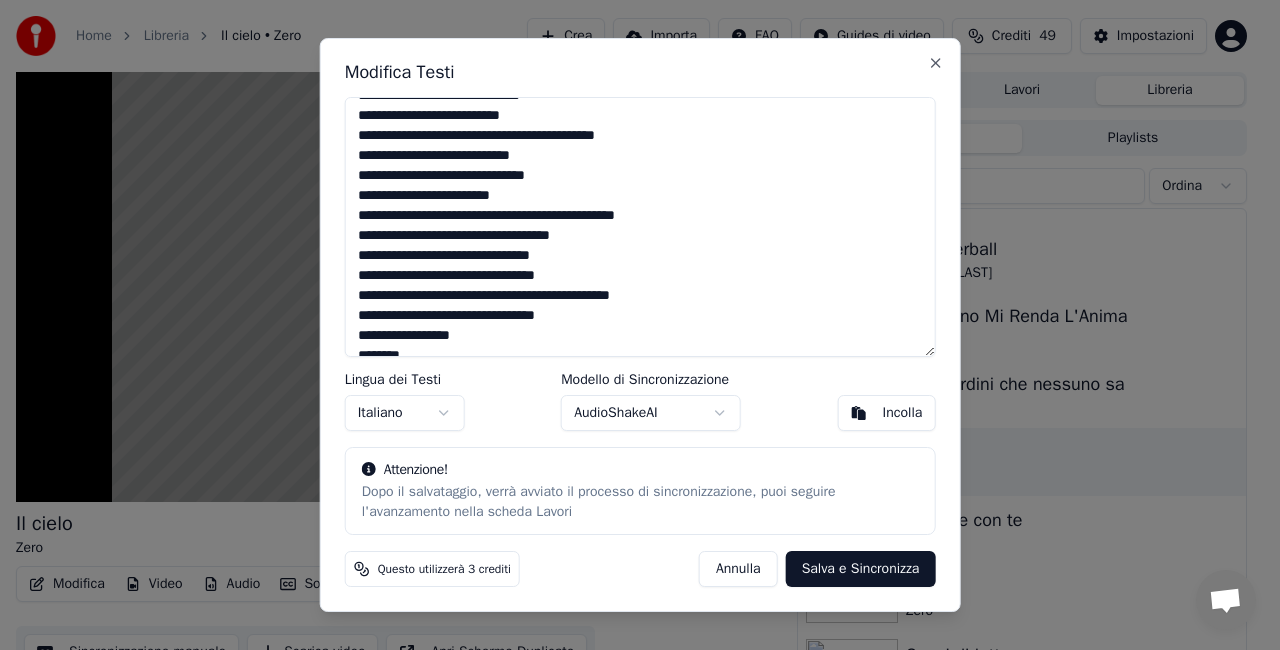 scroll, scrollTop: 116, scrollLeft: 0, axis: vertical 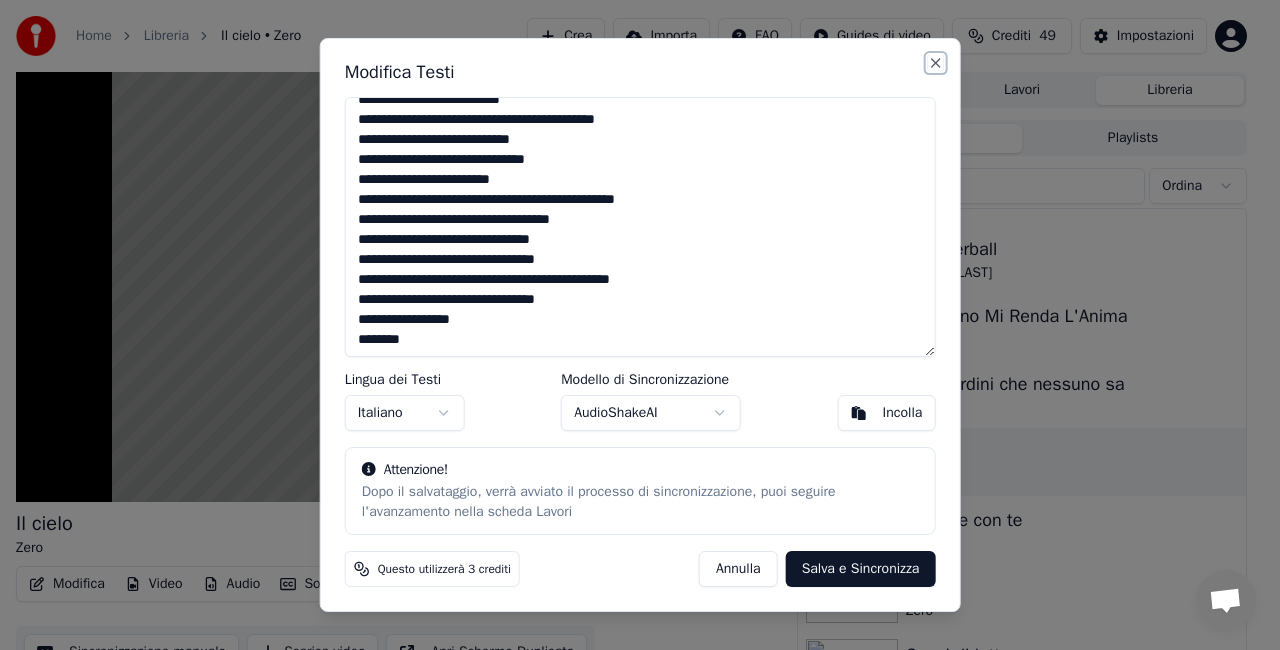 click on "Close" at bounding box center (935, 63) 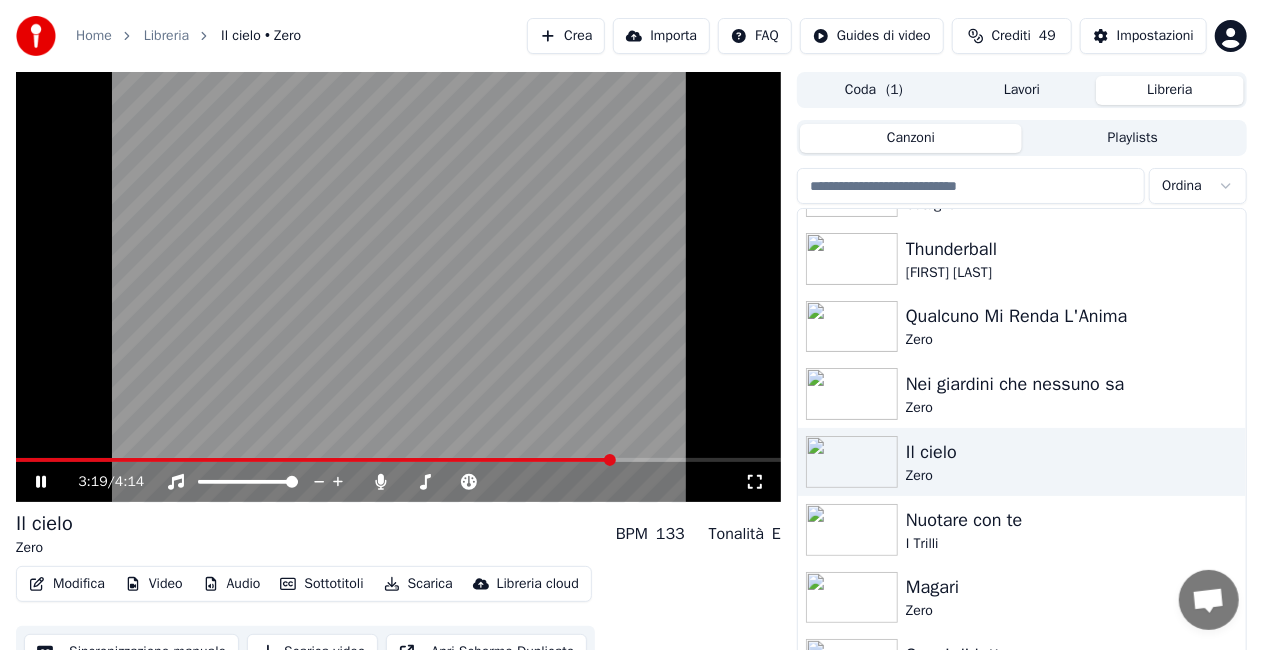 click at bounding box center (398, 460) 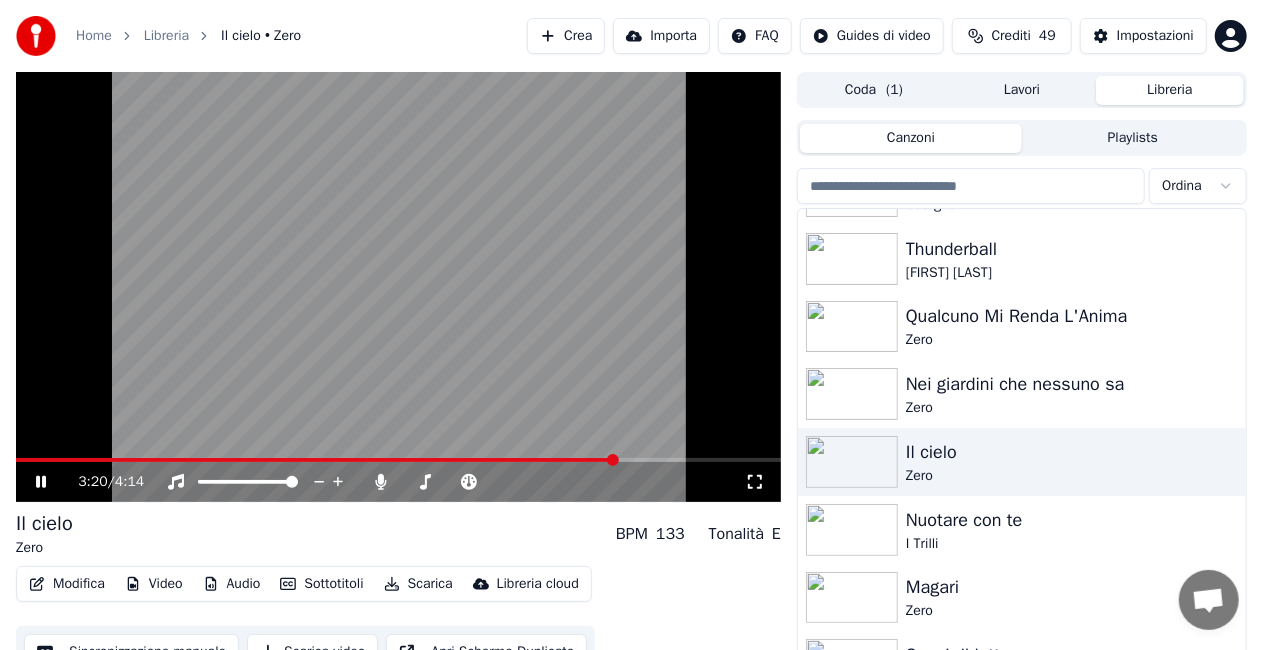 click at bounding box center (398, 287) 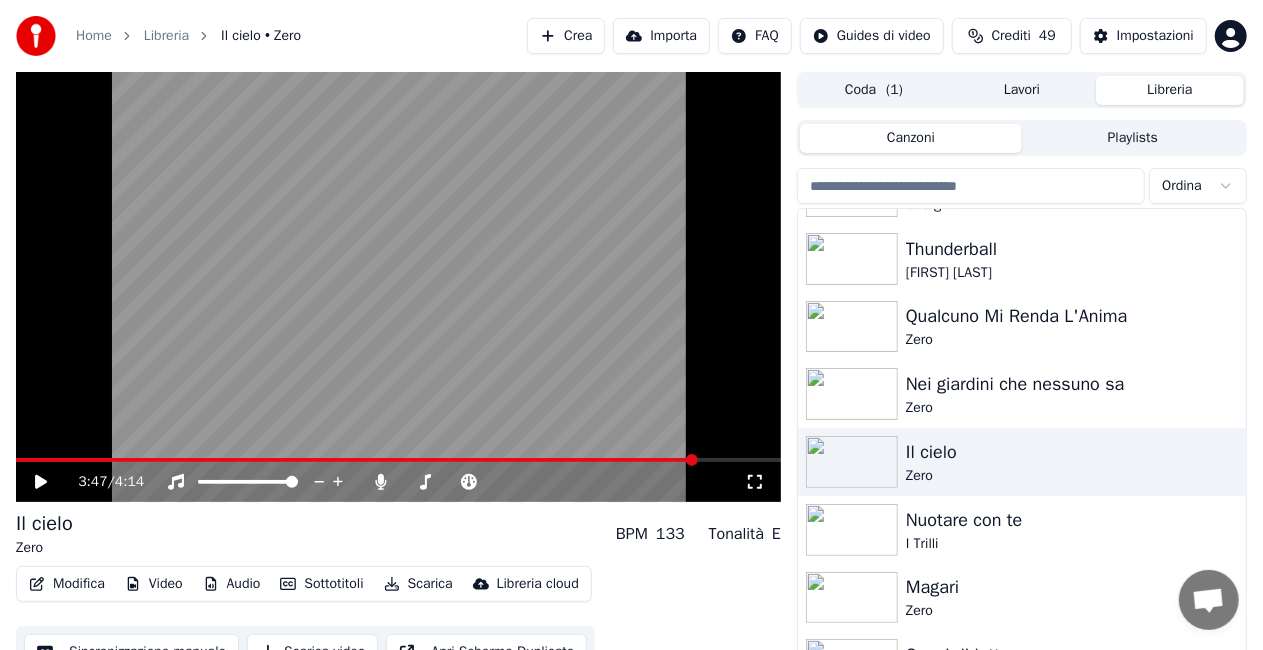 click at bounding box center [398, 460] 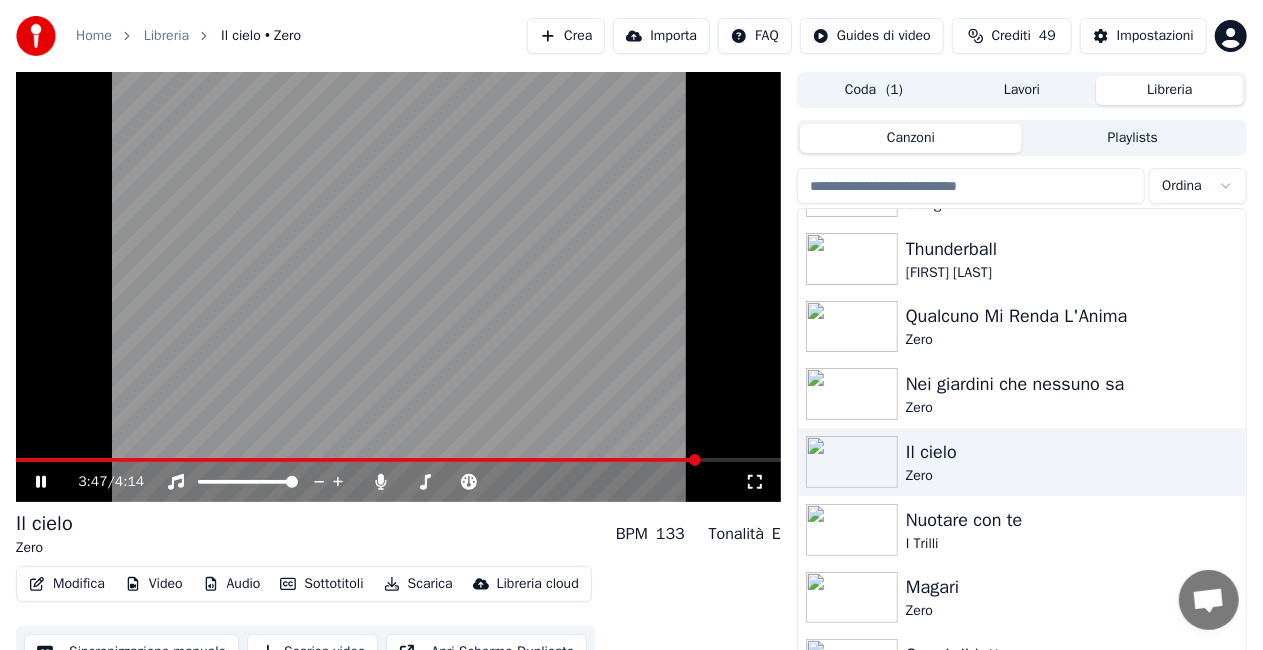 click on "Modifica" at bounding box center (67, 584) 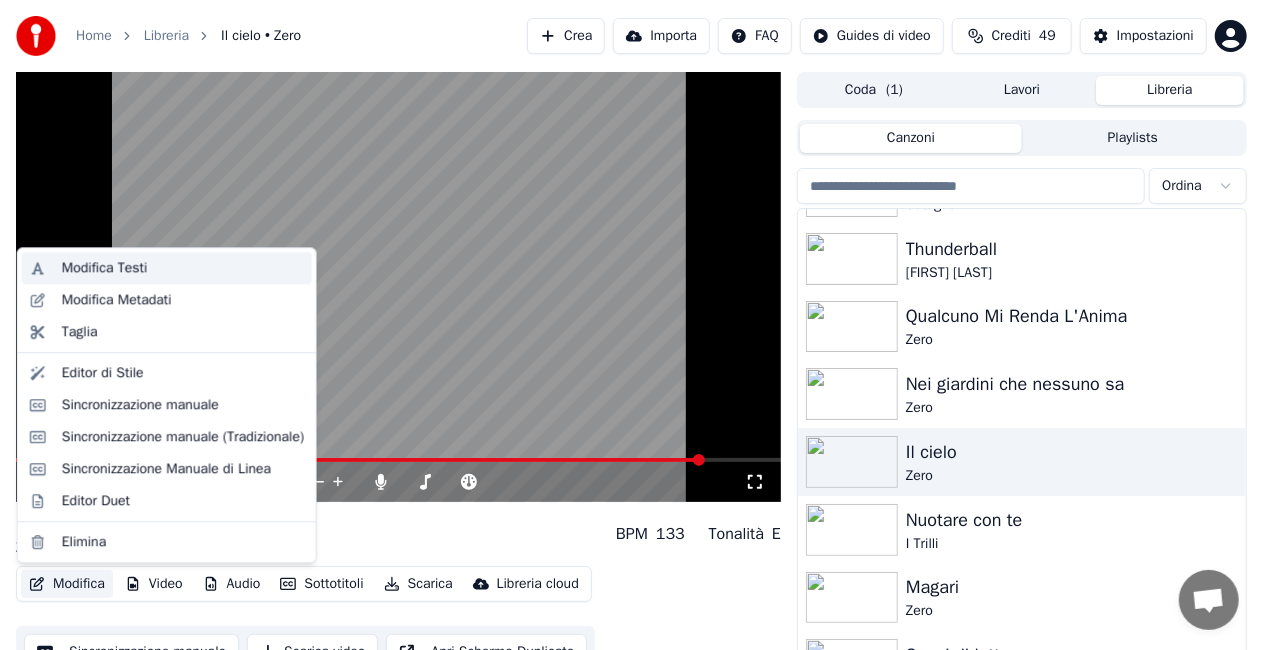 click on "Modifica Testi" at bounding box center (105, 268) 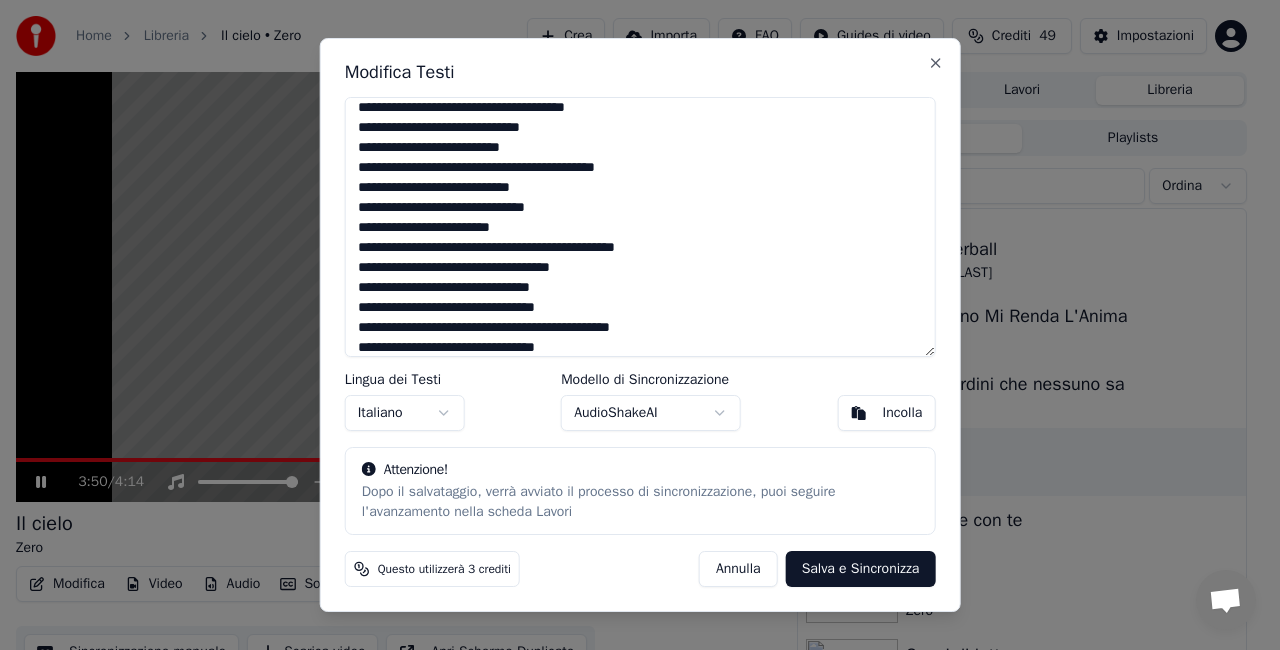 scroll, scrollTop: 116, scrollLeft: 0, axis: vertical 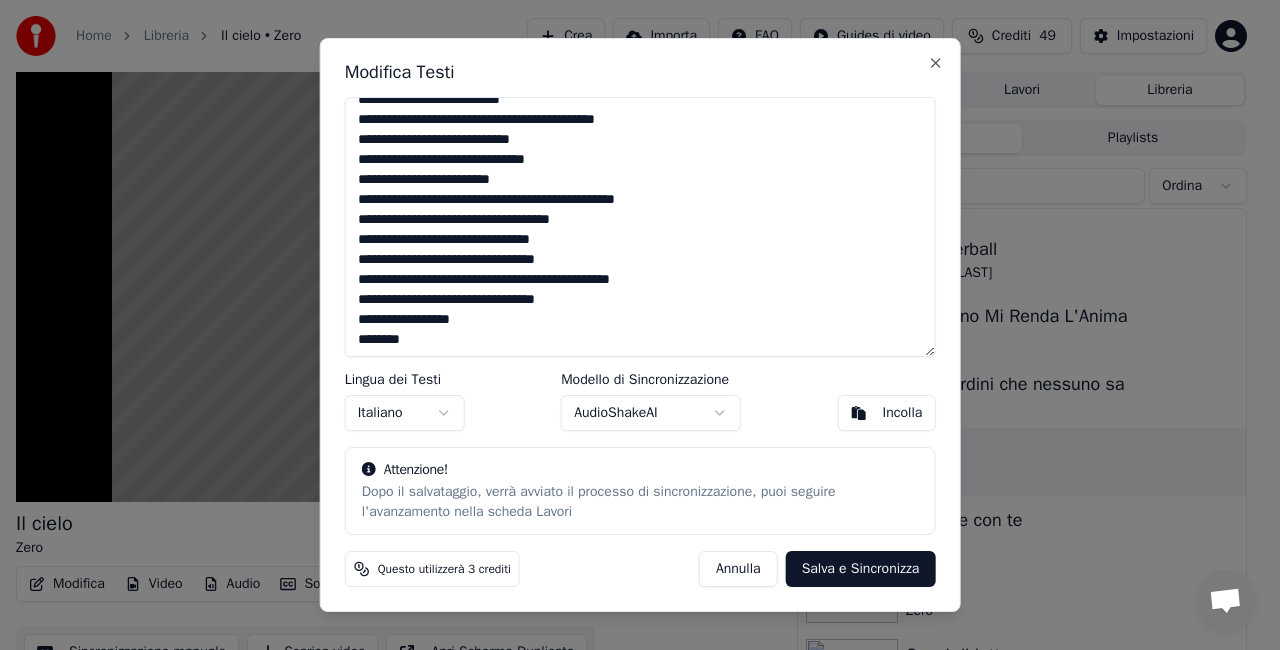click on "**********" at bounding box center [640, 227] 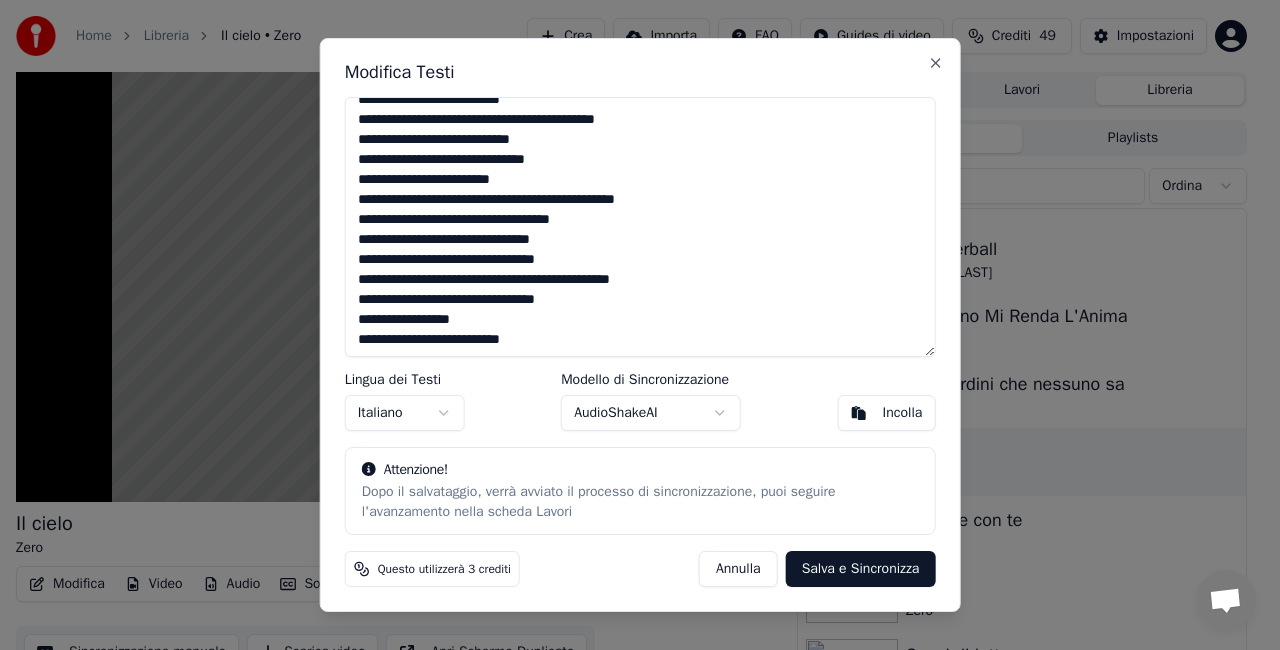 scroll, scrollTop: 128, scrollLeft: 0, axis: vertical 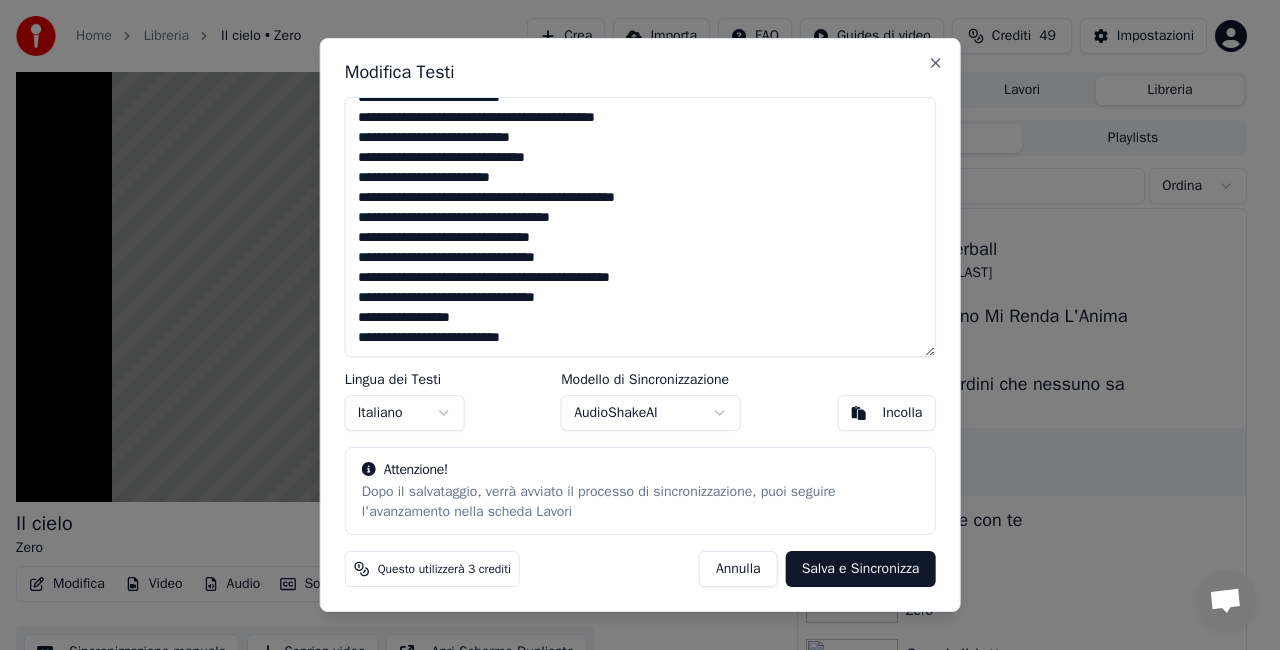 drag, startPoint x: 872, startPoint y: 576, endPoint x: 388, endPoint y: 262, distance: 576.9333 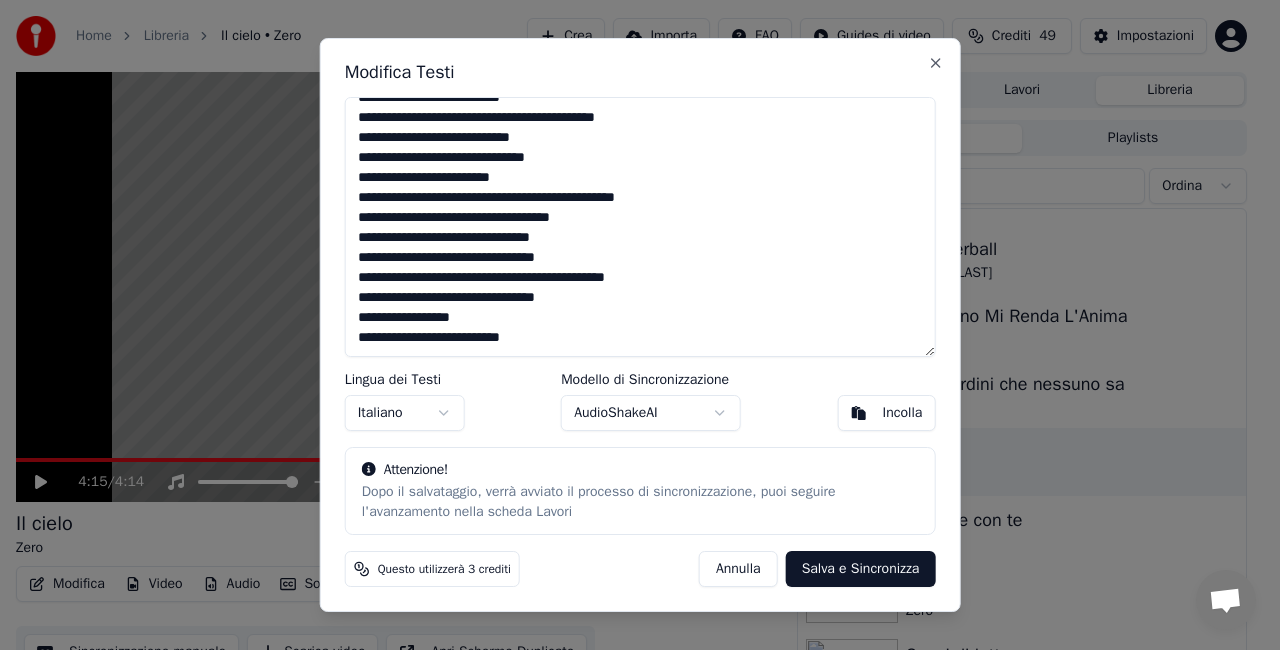 click on "Salva e Sincronizza" at bounding box center [861, 569] 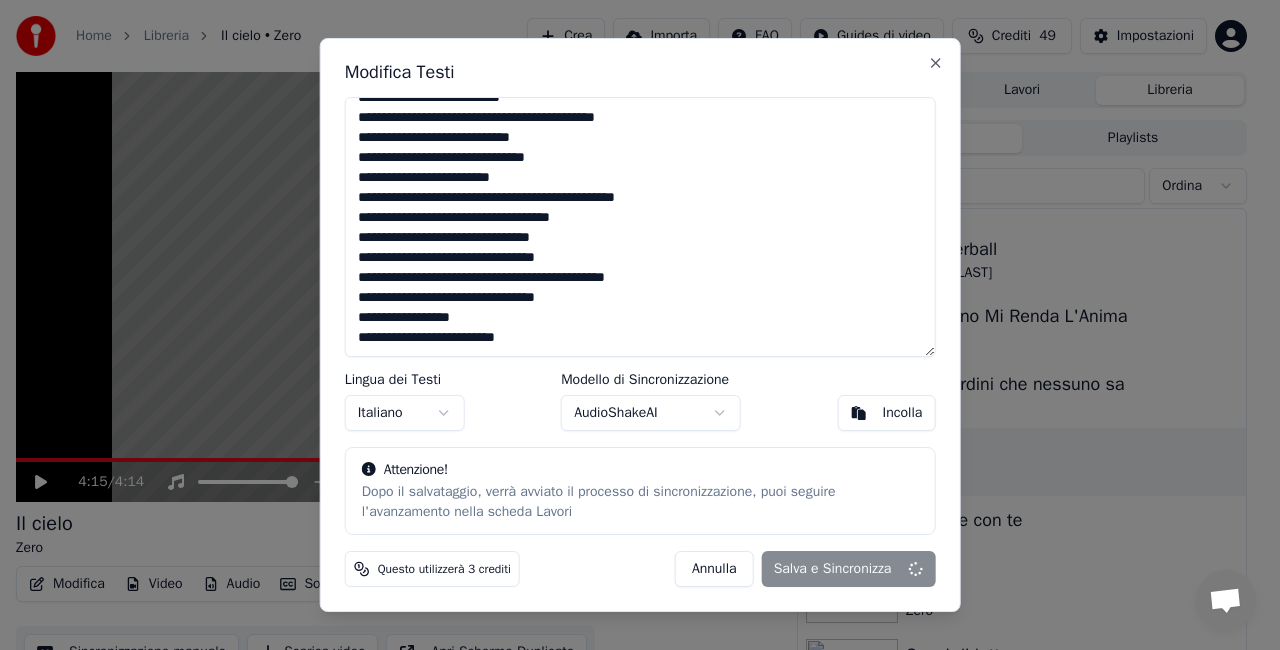 type on "**********" 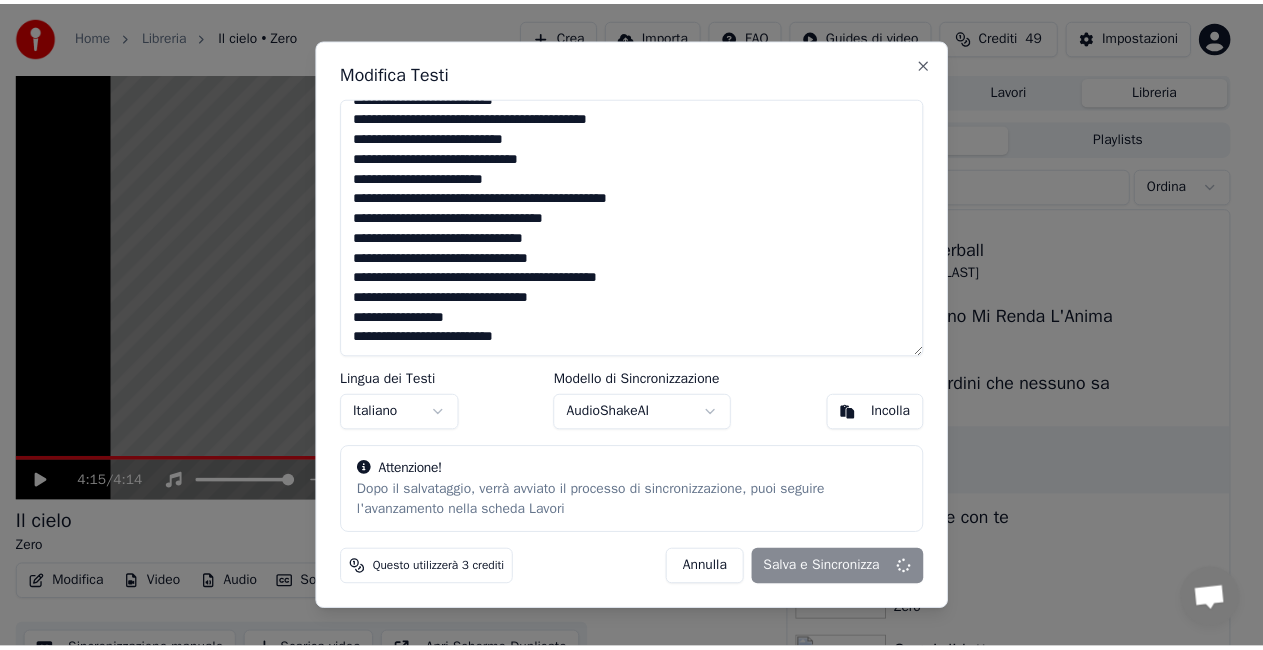 scroll, scrollTop: 128, scrollLeft: 0, axis: vertical 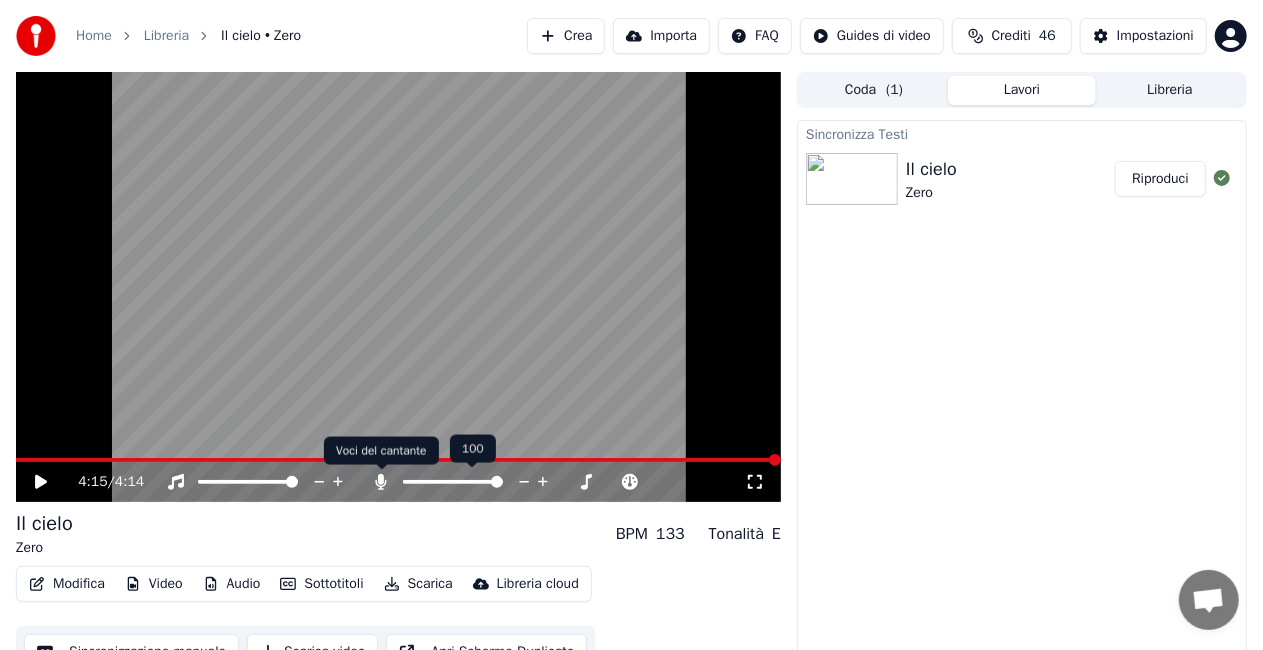 click 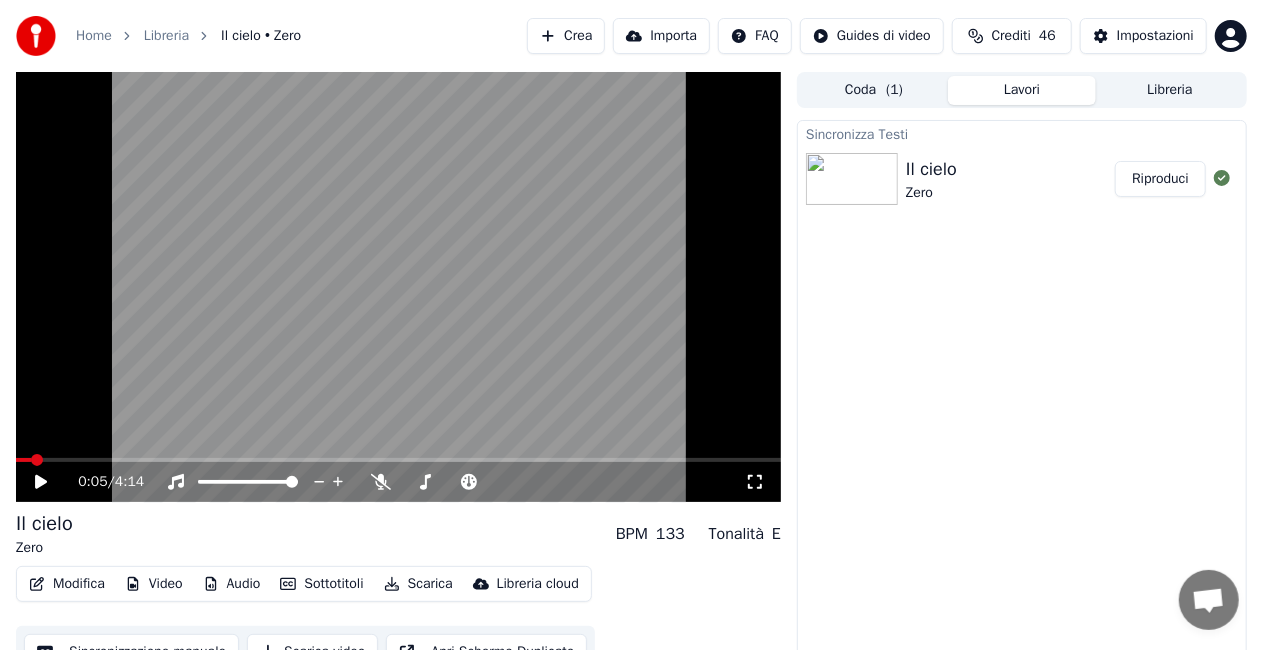 click at bounding box center (23, 460) 